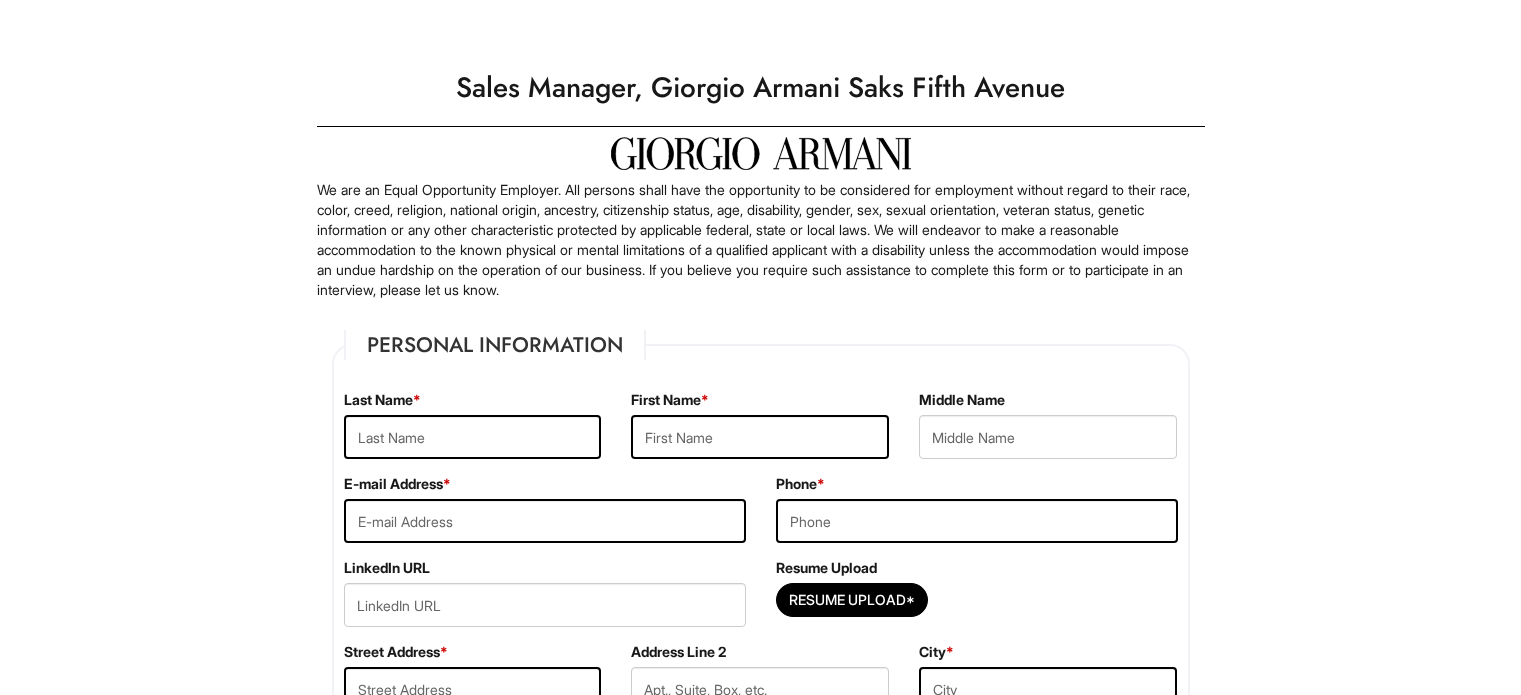 scroll, scrollTop: 294, scrollLeft: 0, axis: vertical 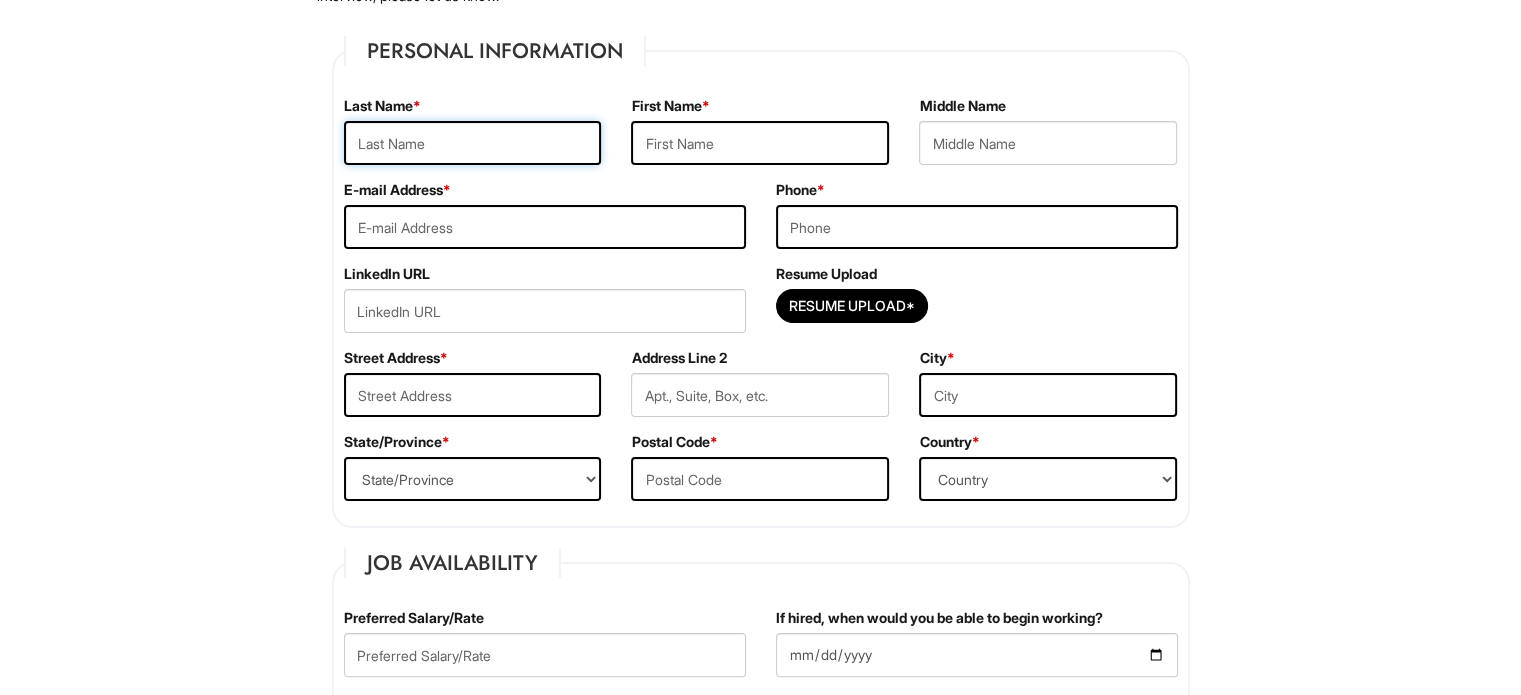 click at bounding box center (473, 143) 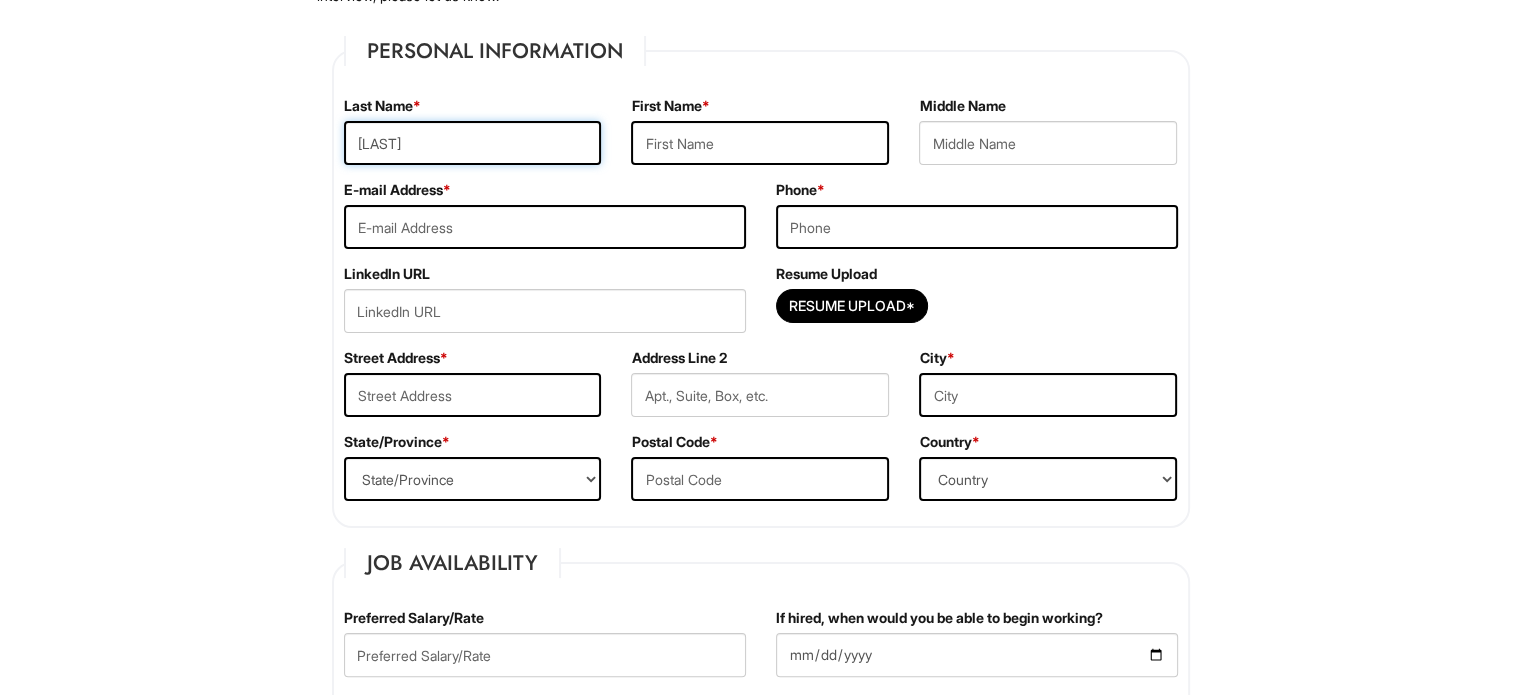 type on "[LAST]" 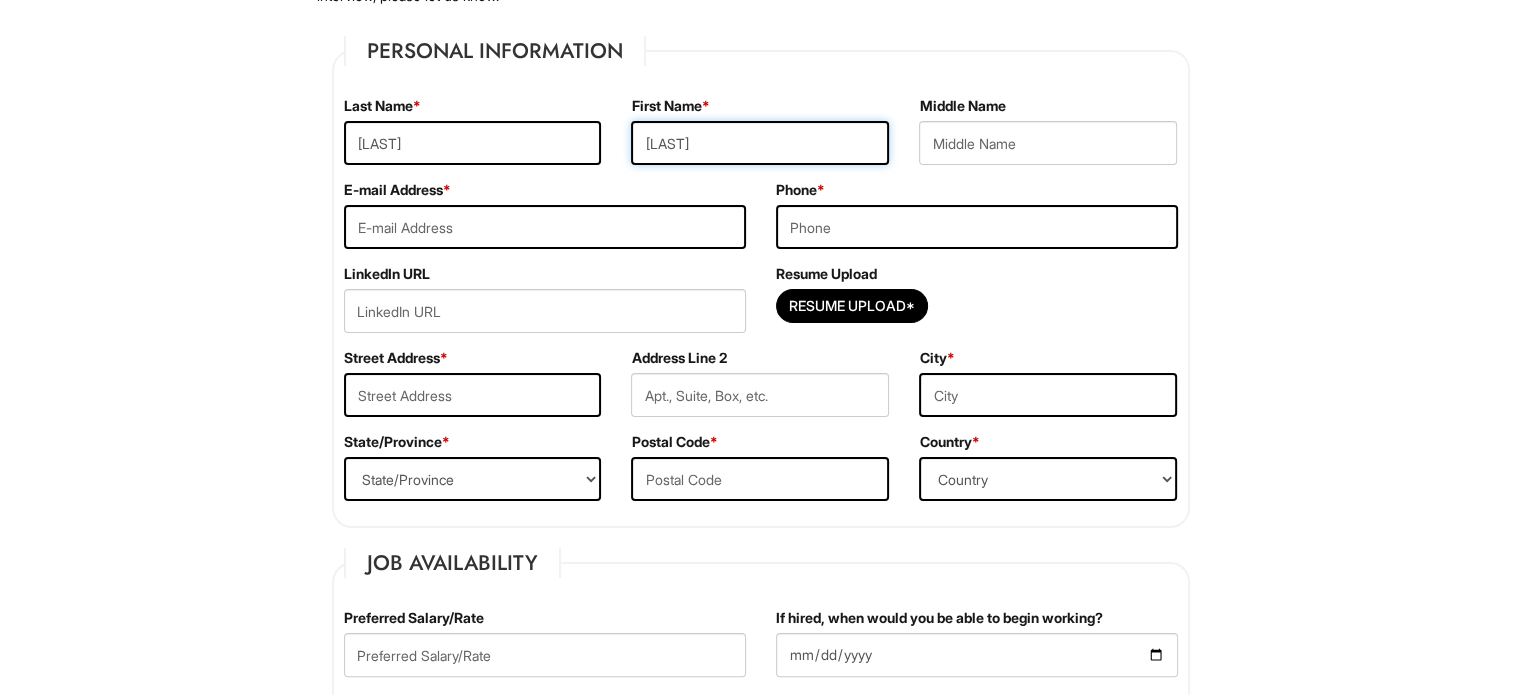 type on "[LAST]" 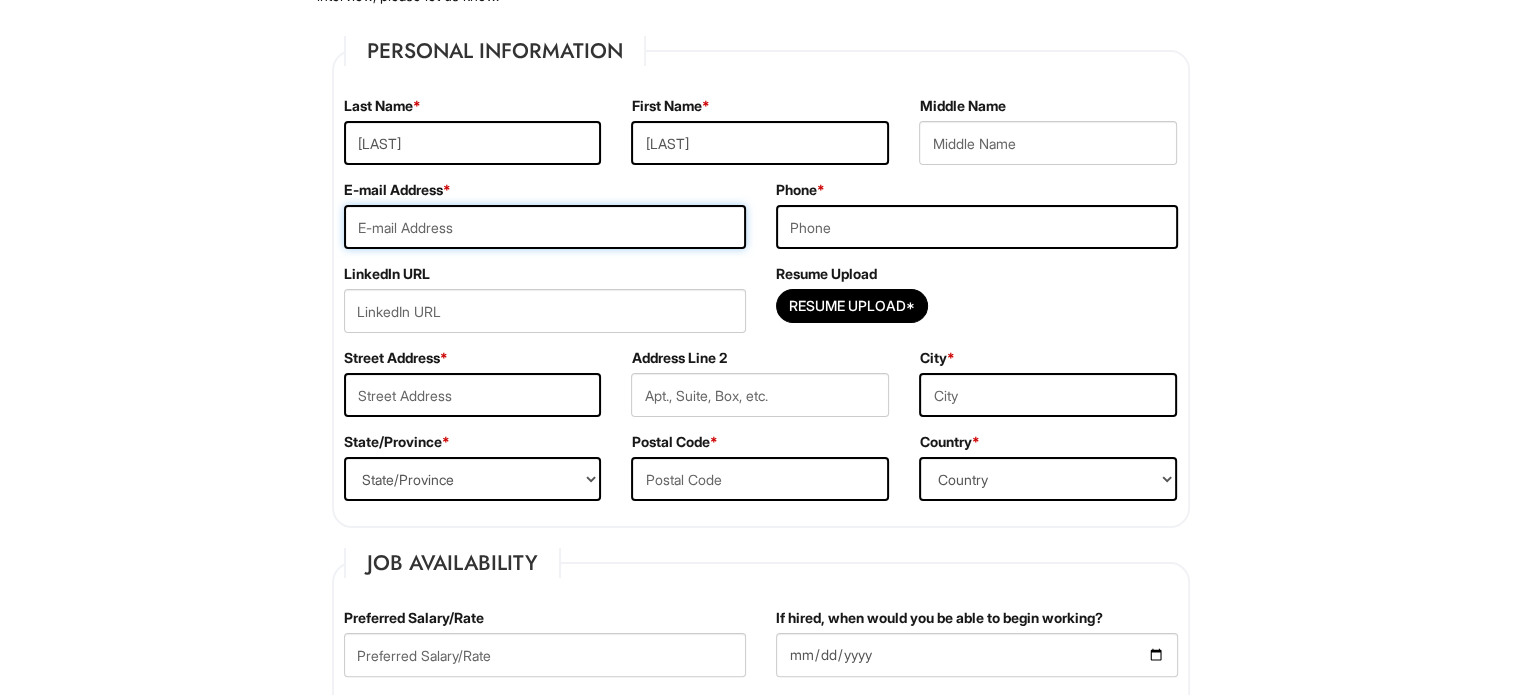 type on "a" 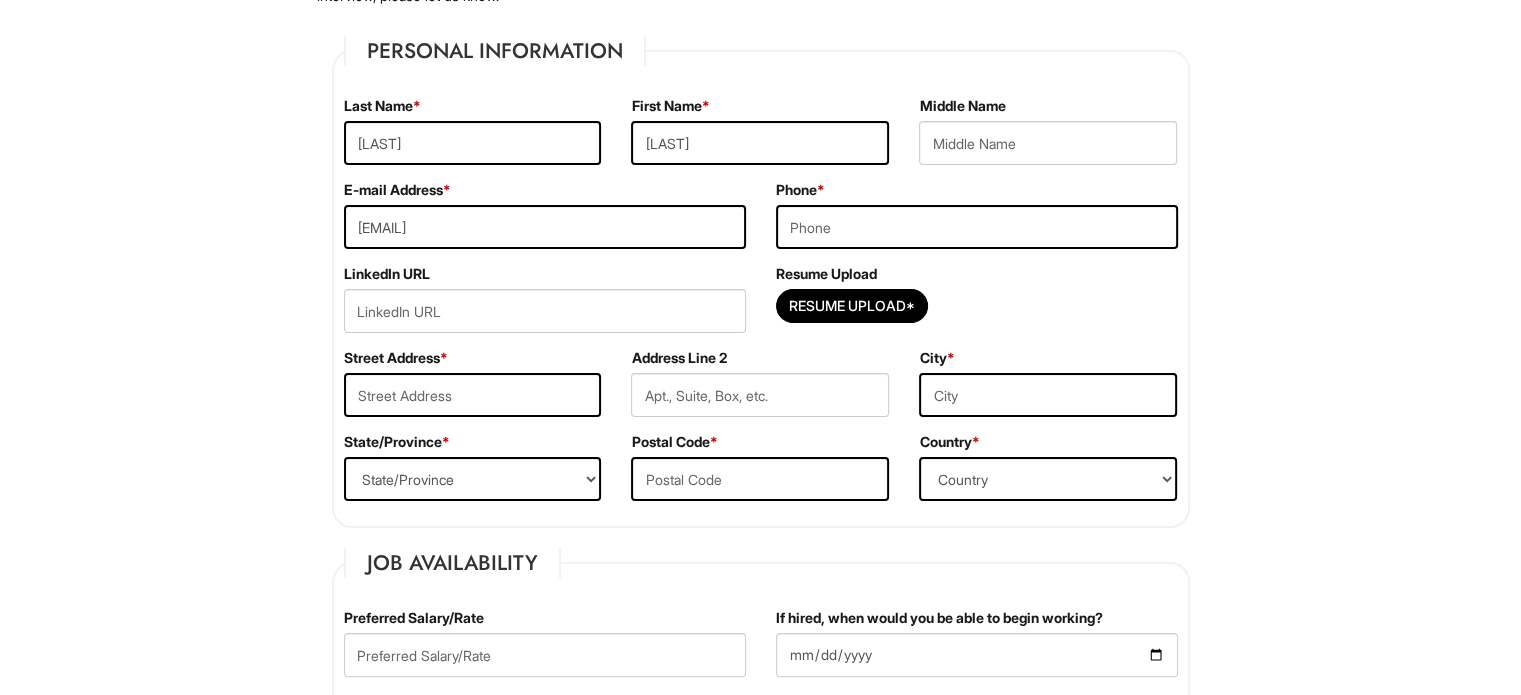 type on "[PHONE]" 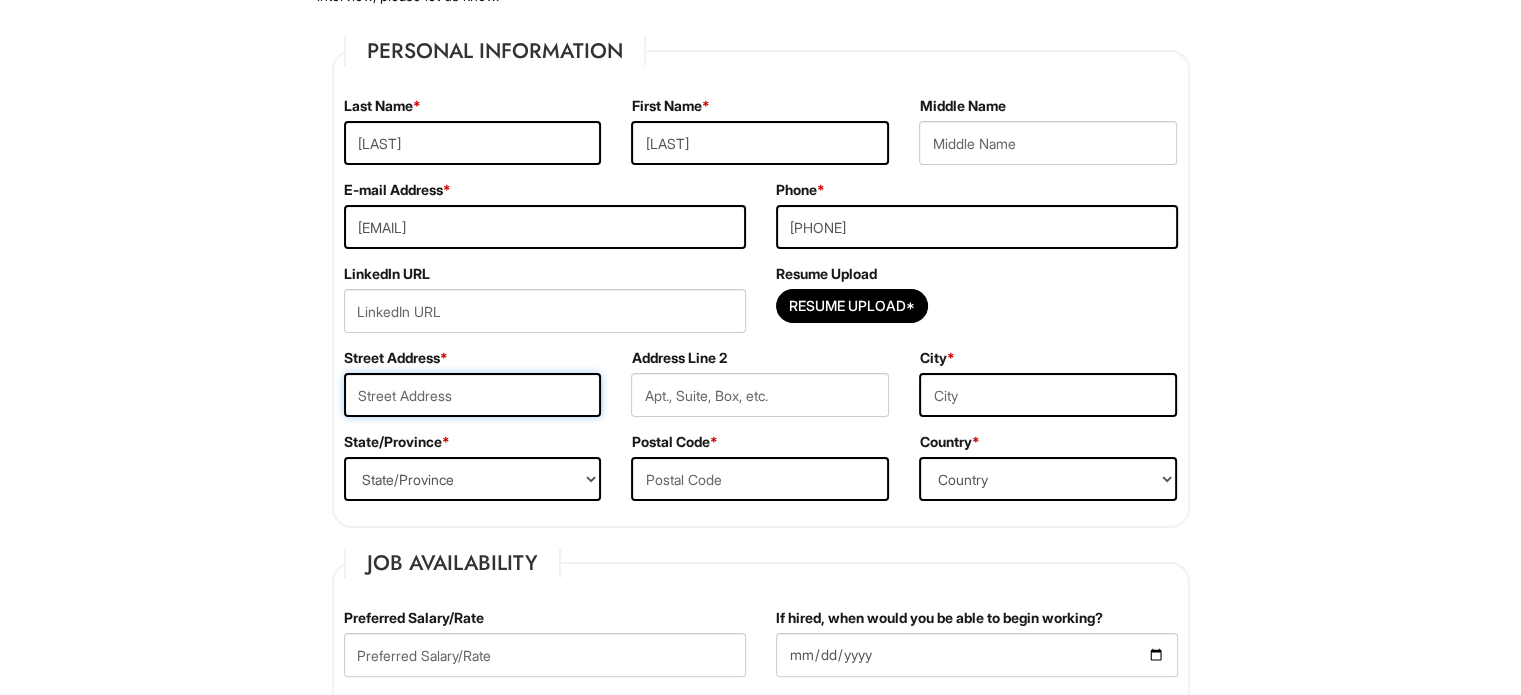 type on "[STREET]" 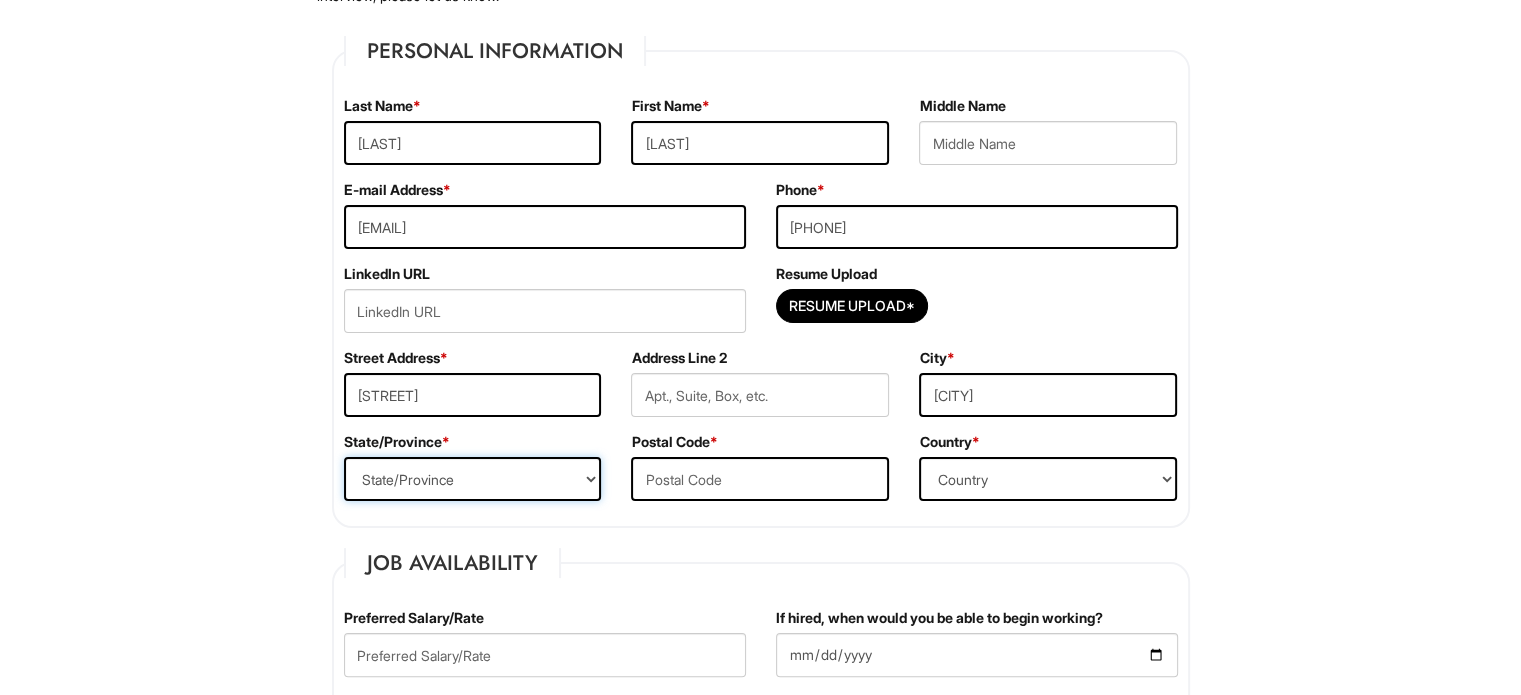select on "[STATE]" 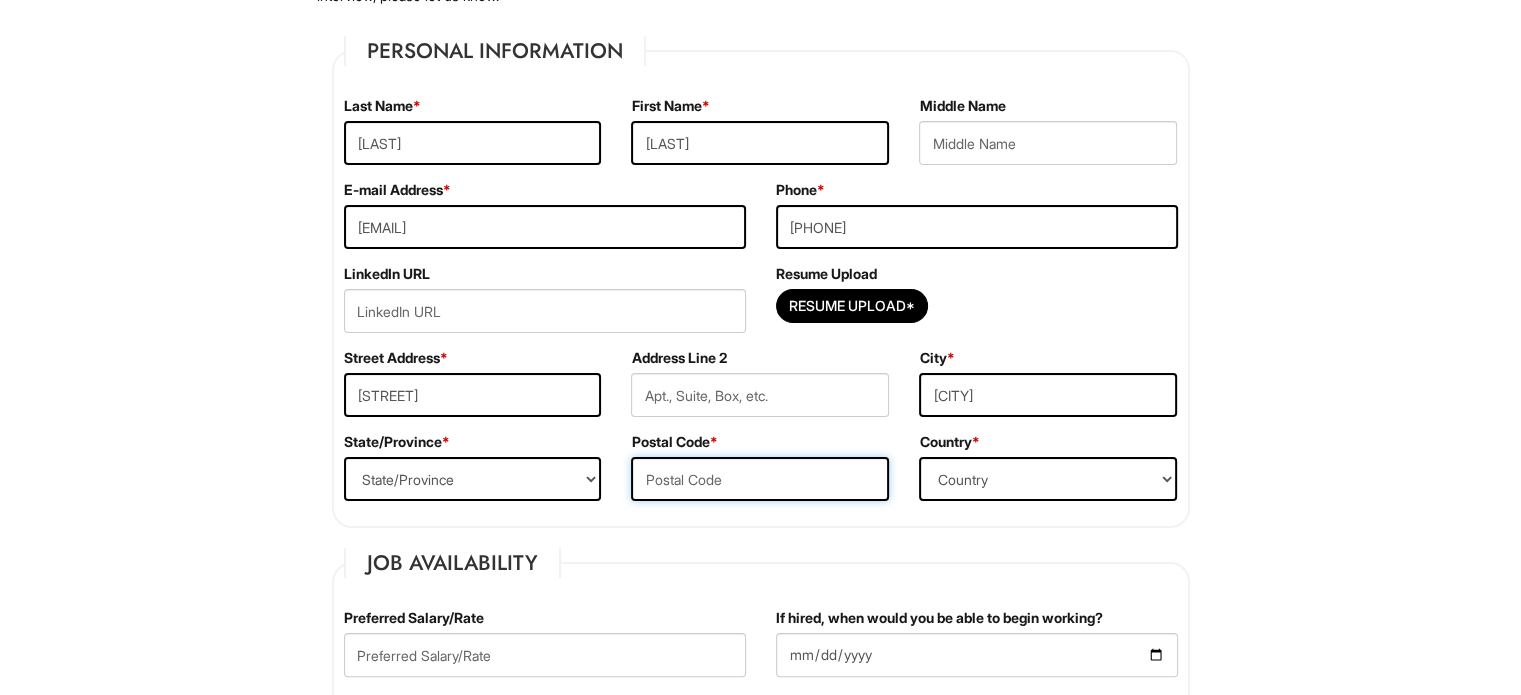 type on "[POSTAL_CODE]" 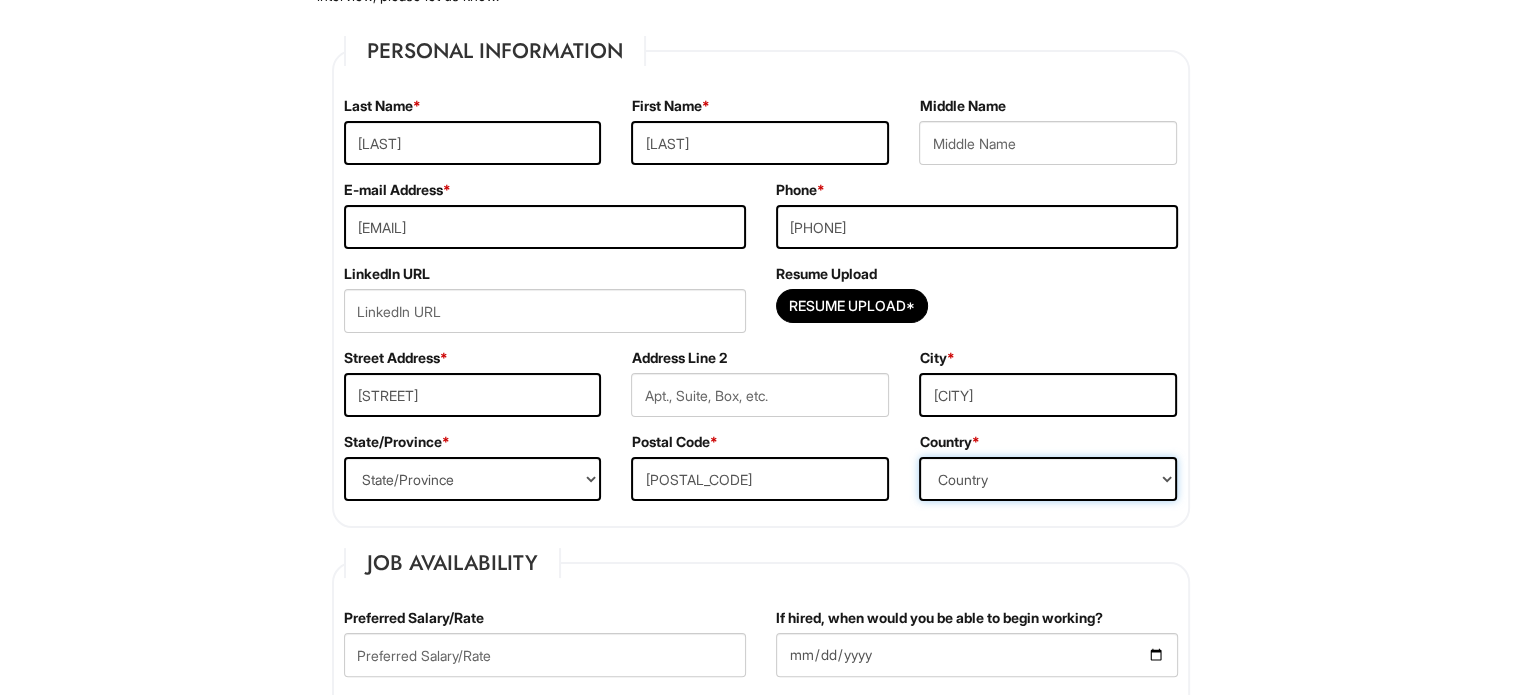 select on "United States of America" 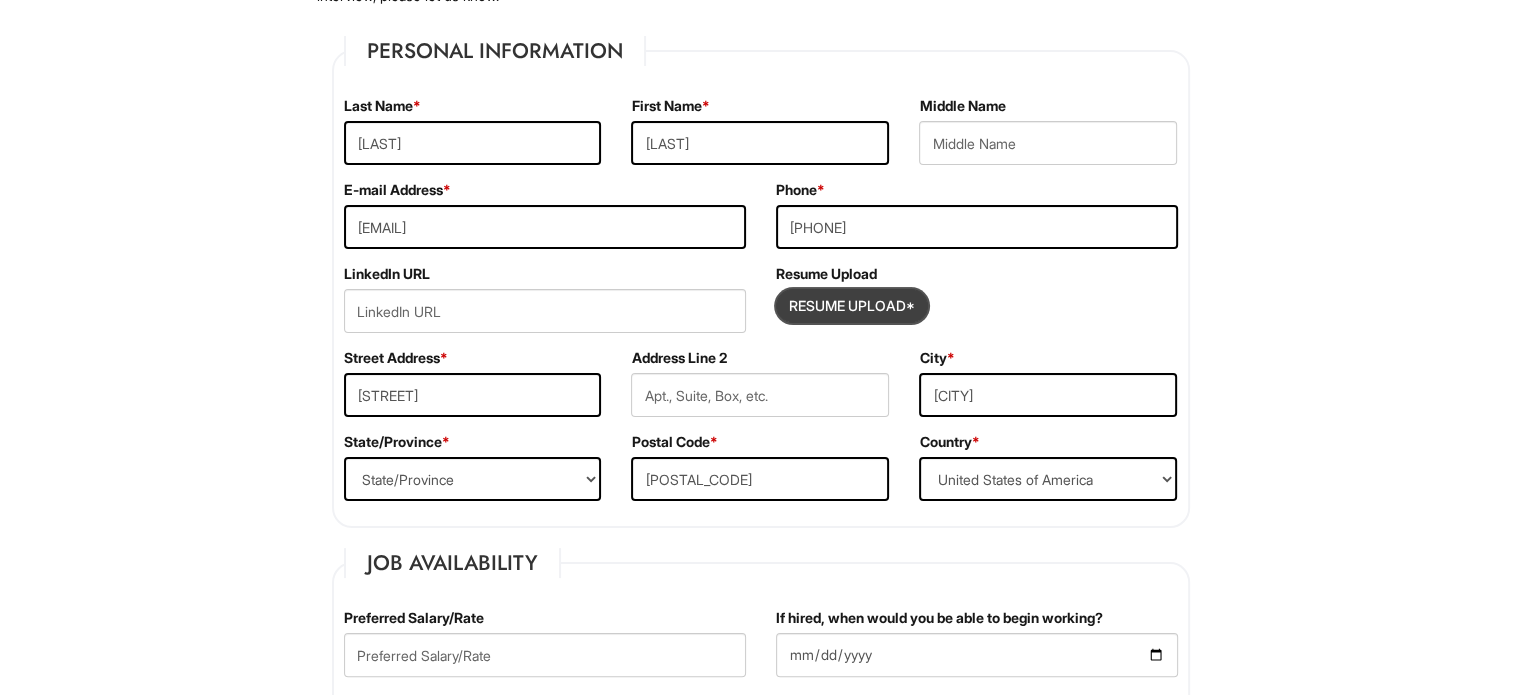 click at bounding box center [852, 306] 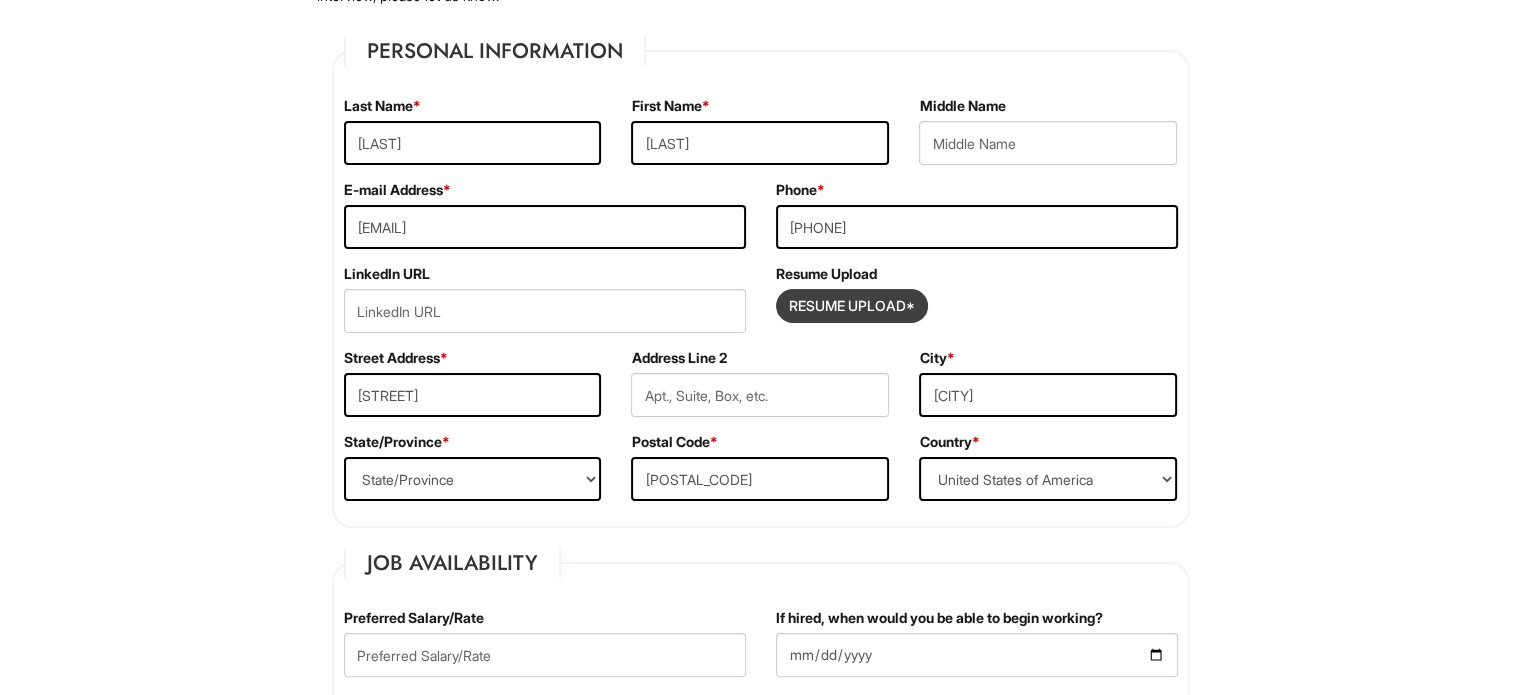 type on "[PATH]" 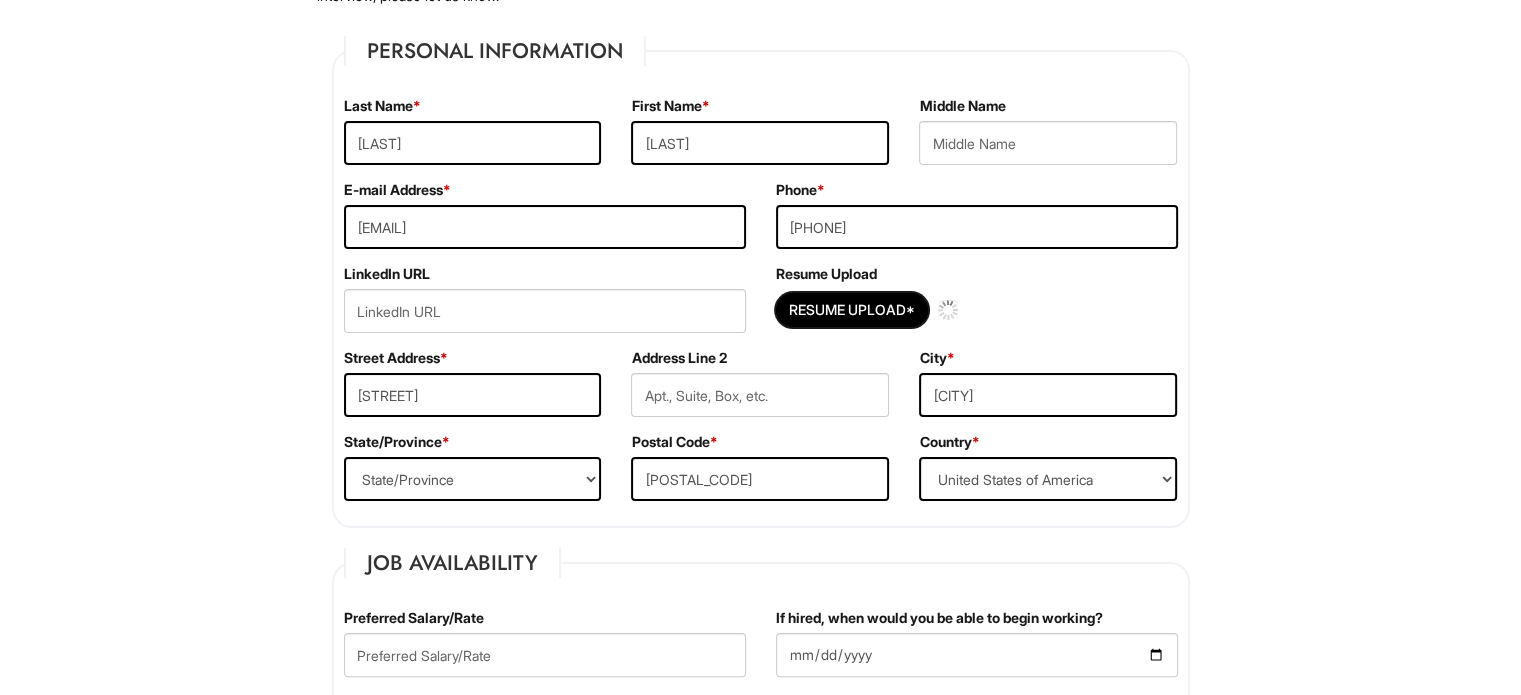 type 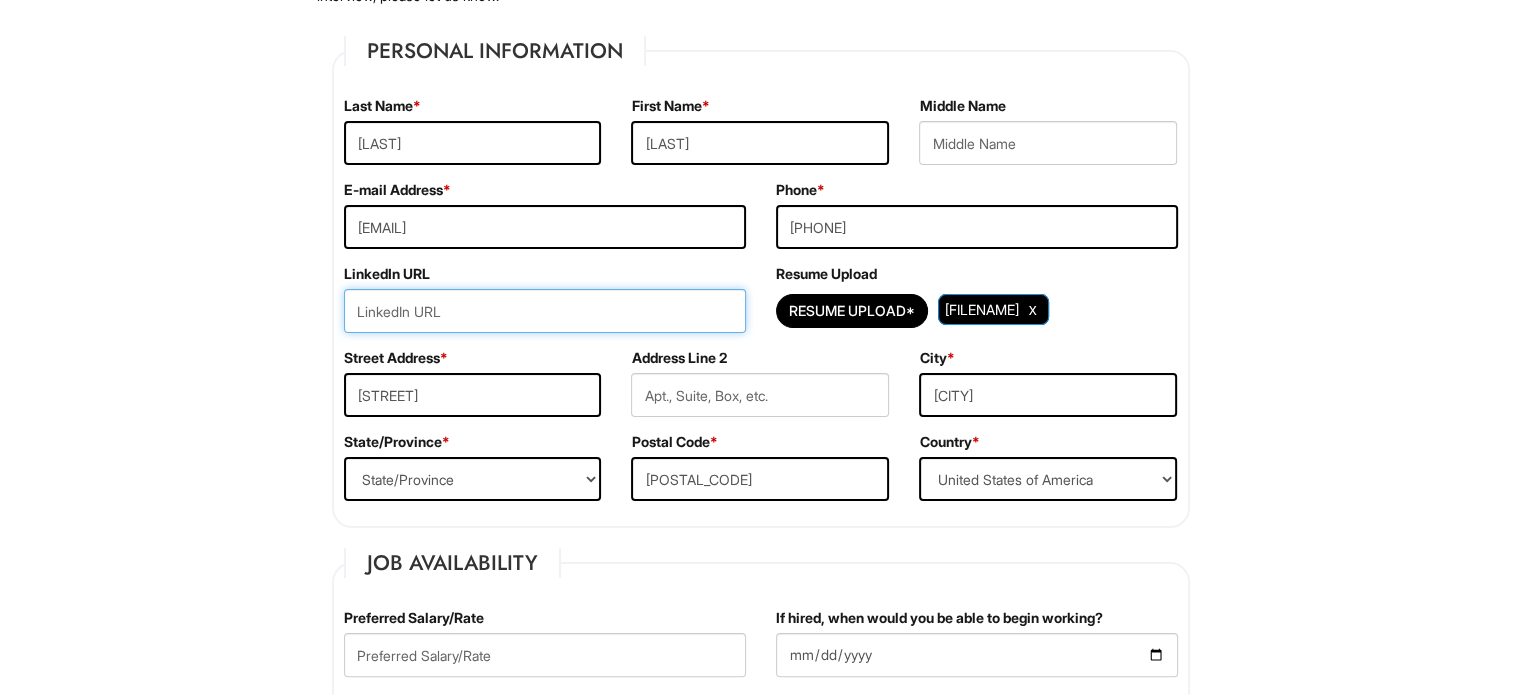 paste on "[URL]" 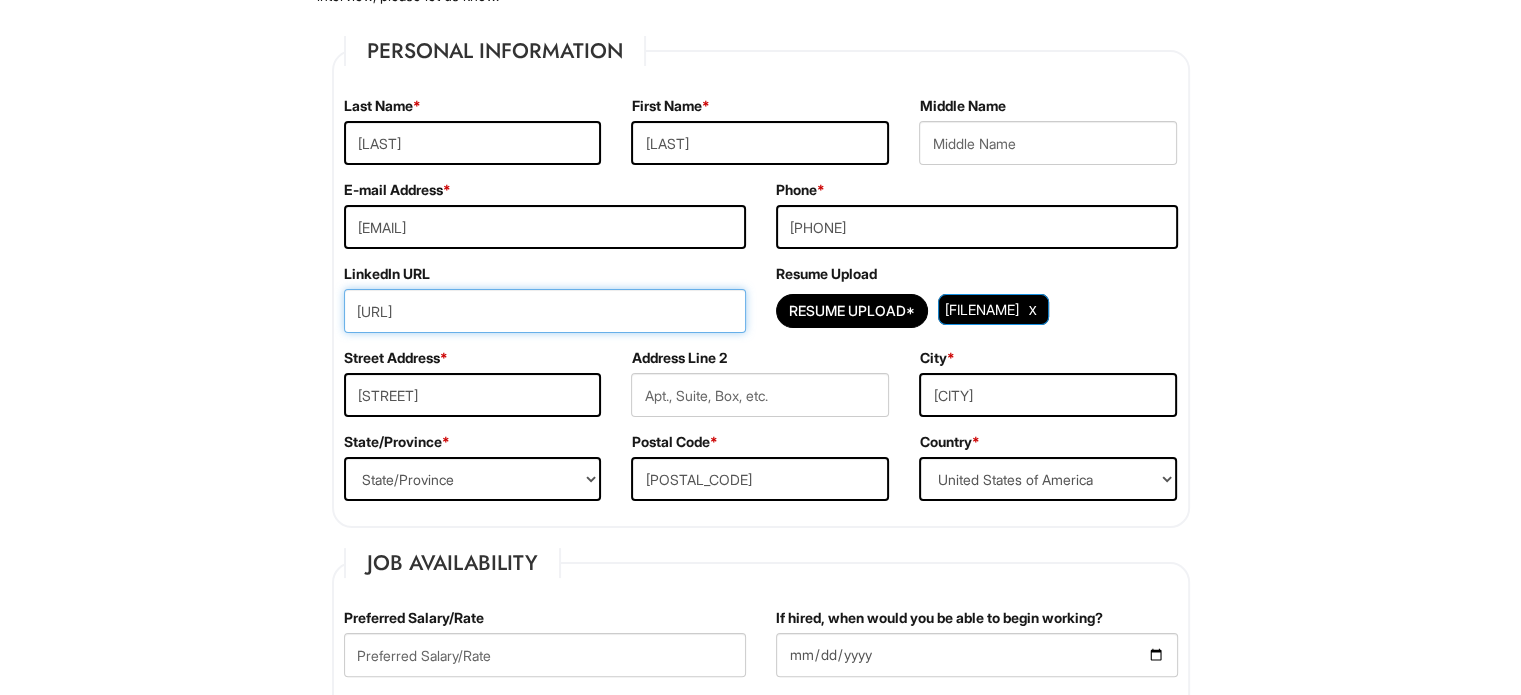 click on "[URL]" at bounding box center [545, 311] 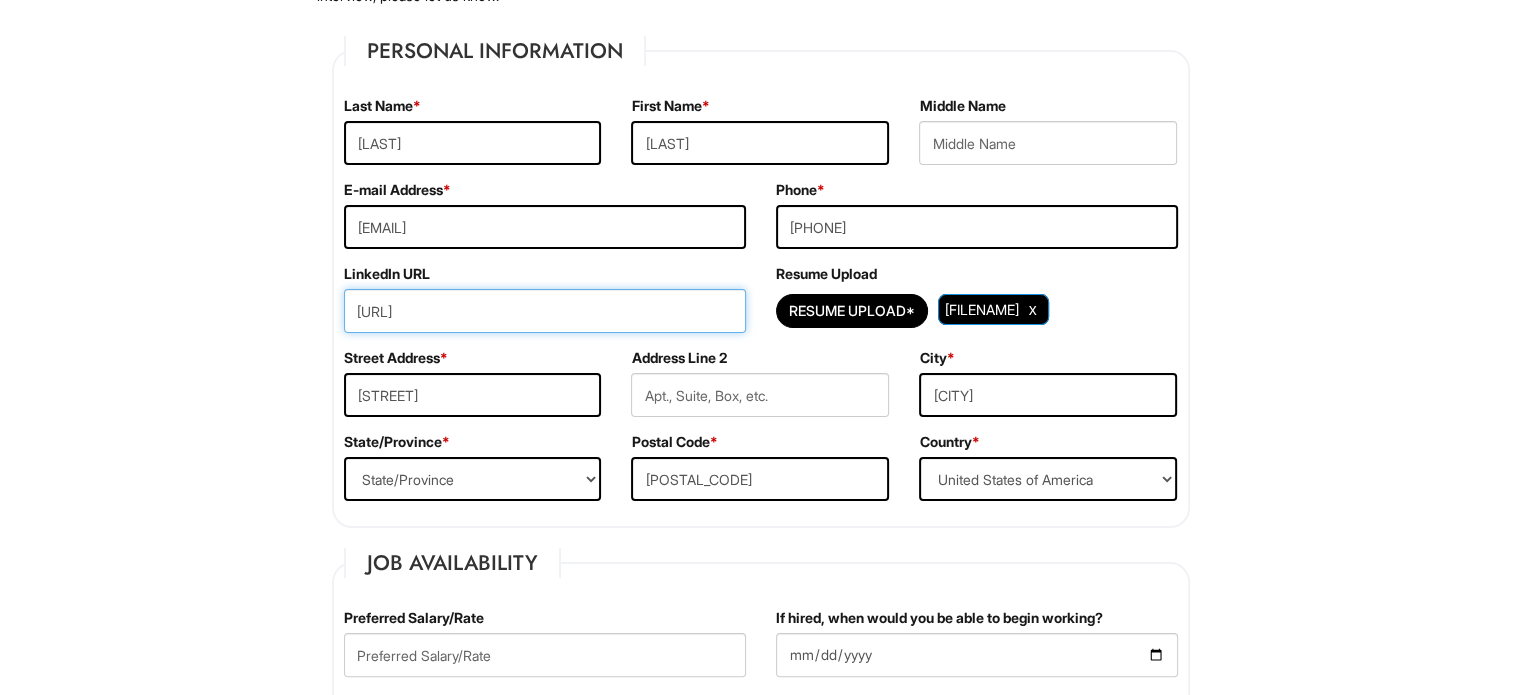 type on "[URL]" 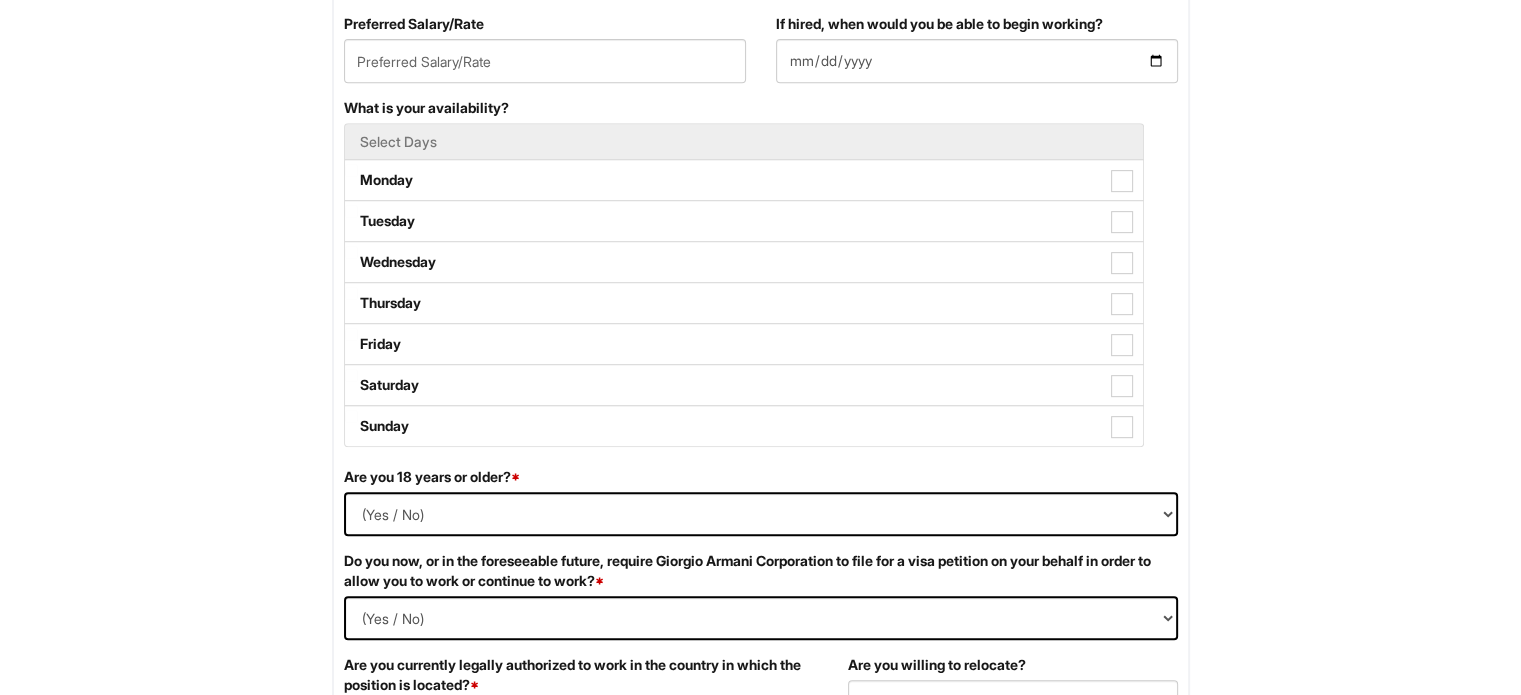 scroll, scrollTop: 888, scrollLeft: 0, axis: vertical 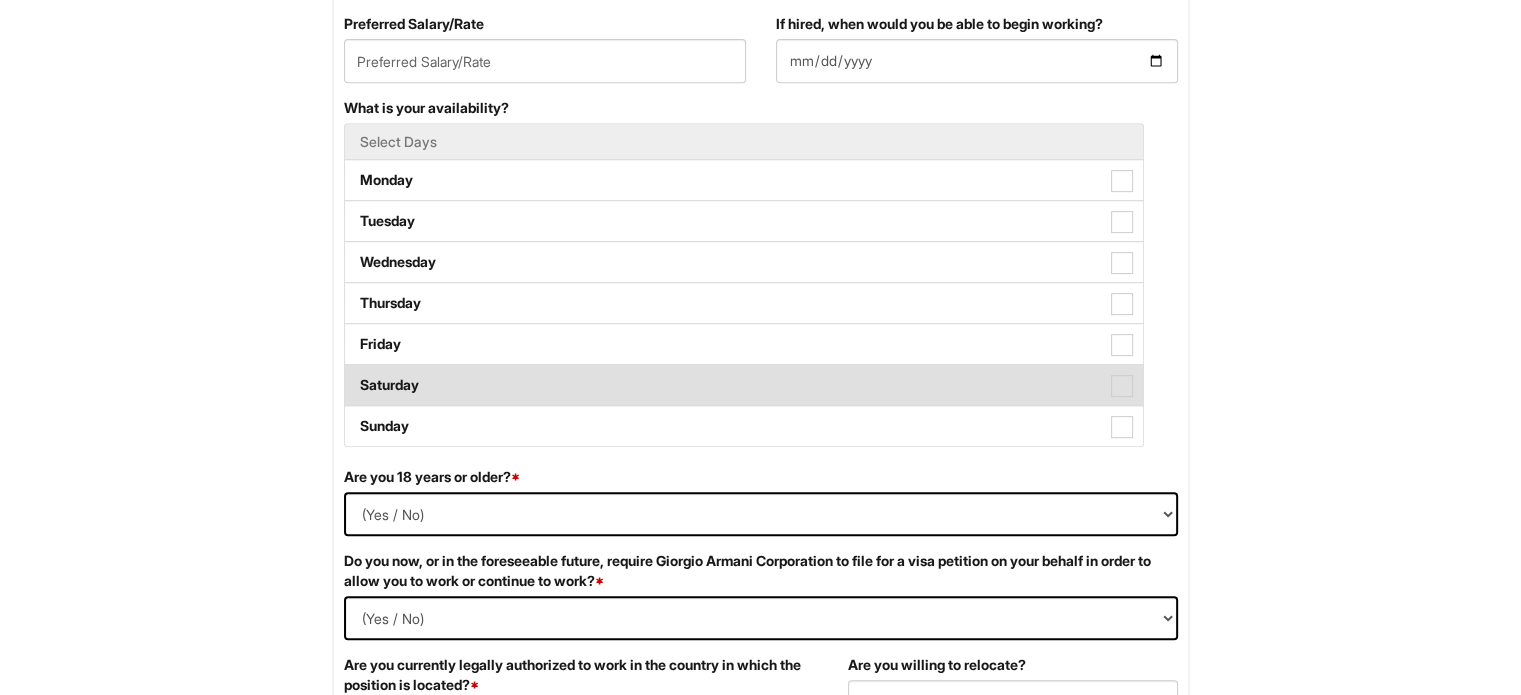 click on "Saturday" at bounding box center (744, 385) 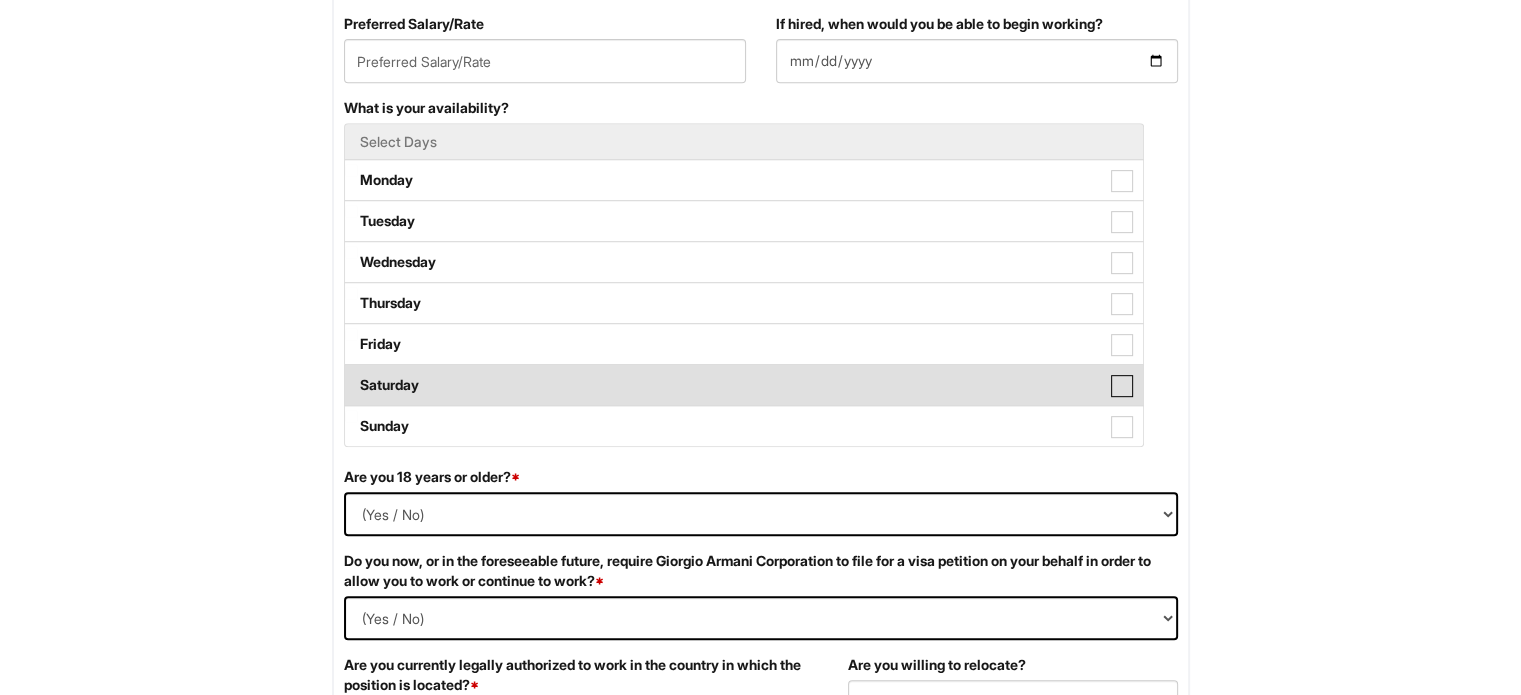 click on "Saturday" at bounding box center [351, 375] 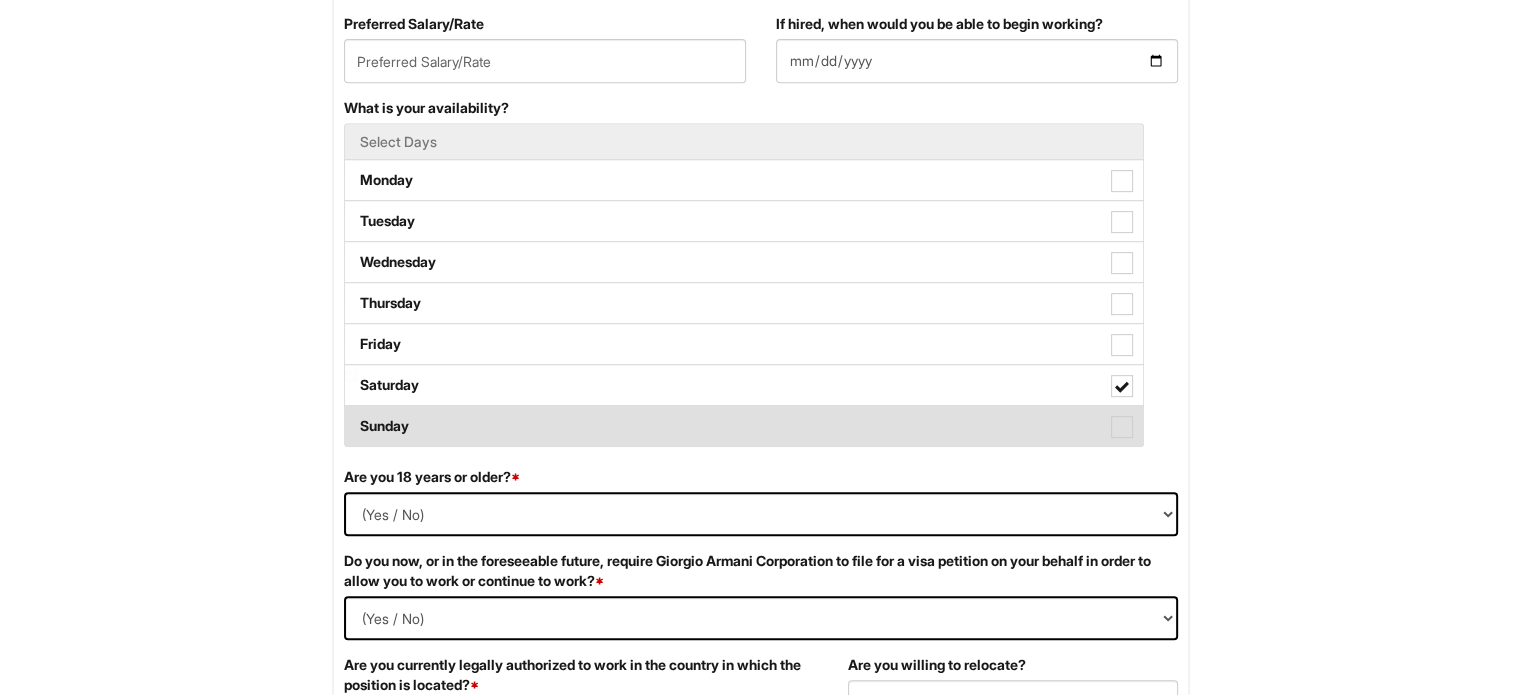 click on "Sunday" at bounding box center (744, 426) 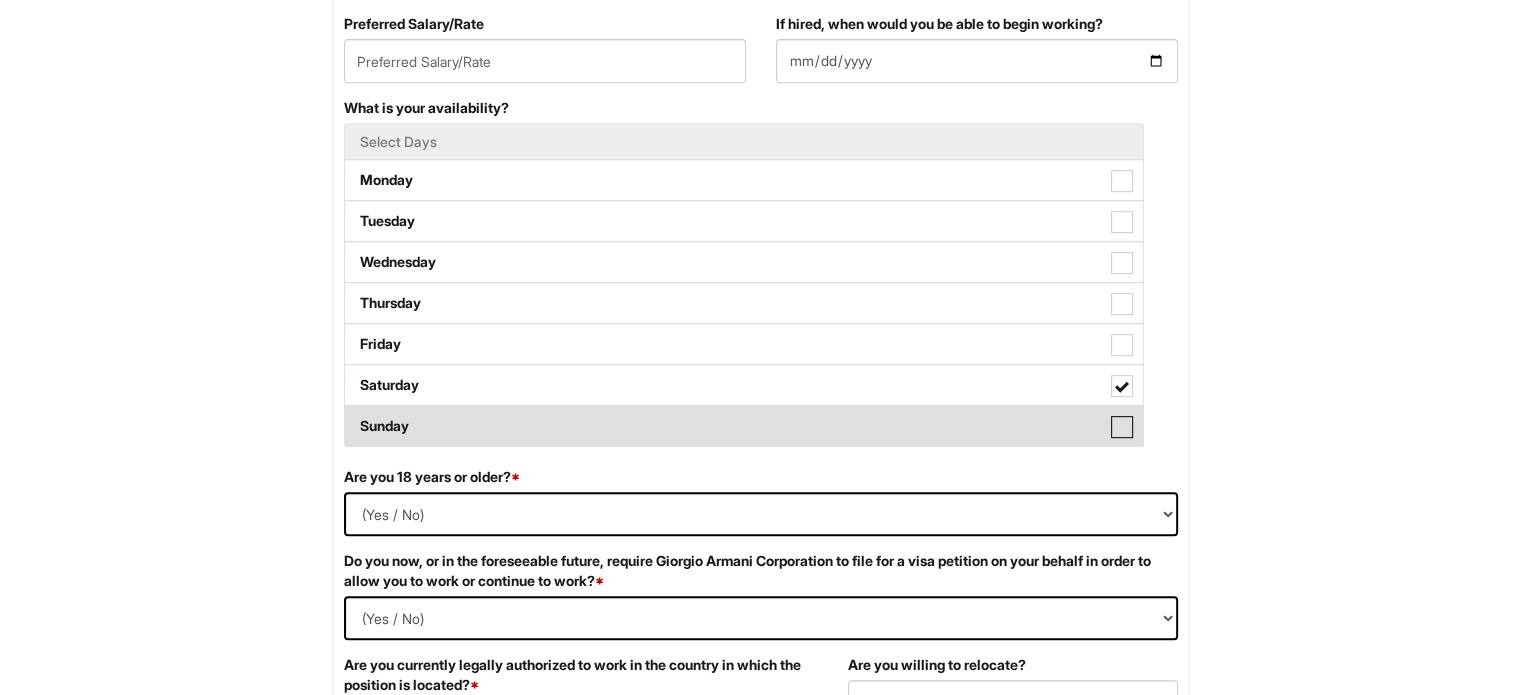 click on "Sunday" at bounding box center [351, 416] 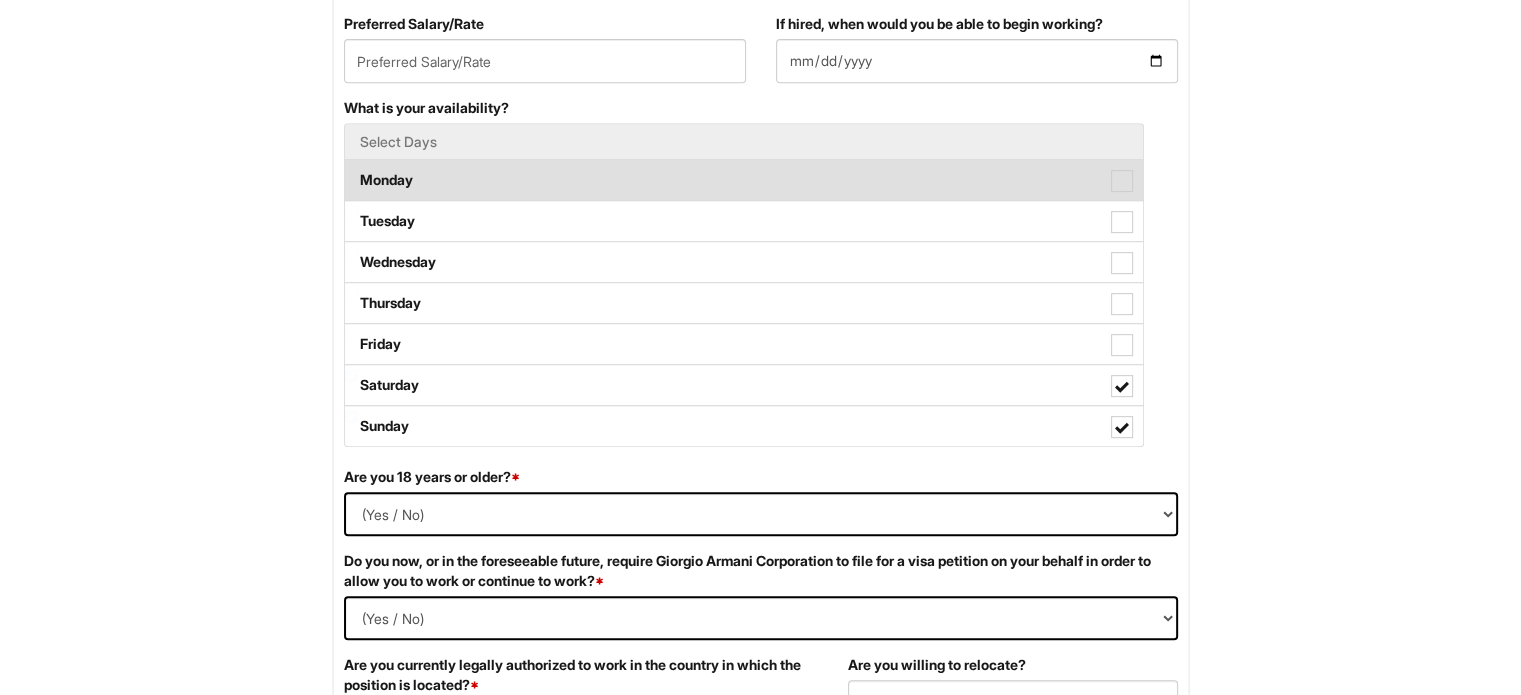 click on "Monday" at bounding box center (744, 180) 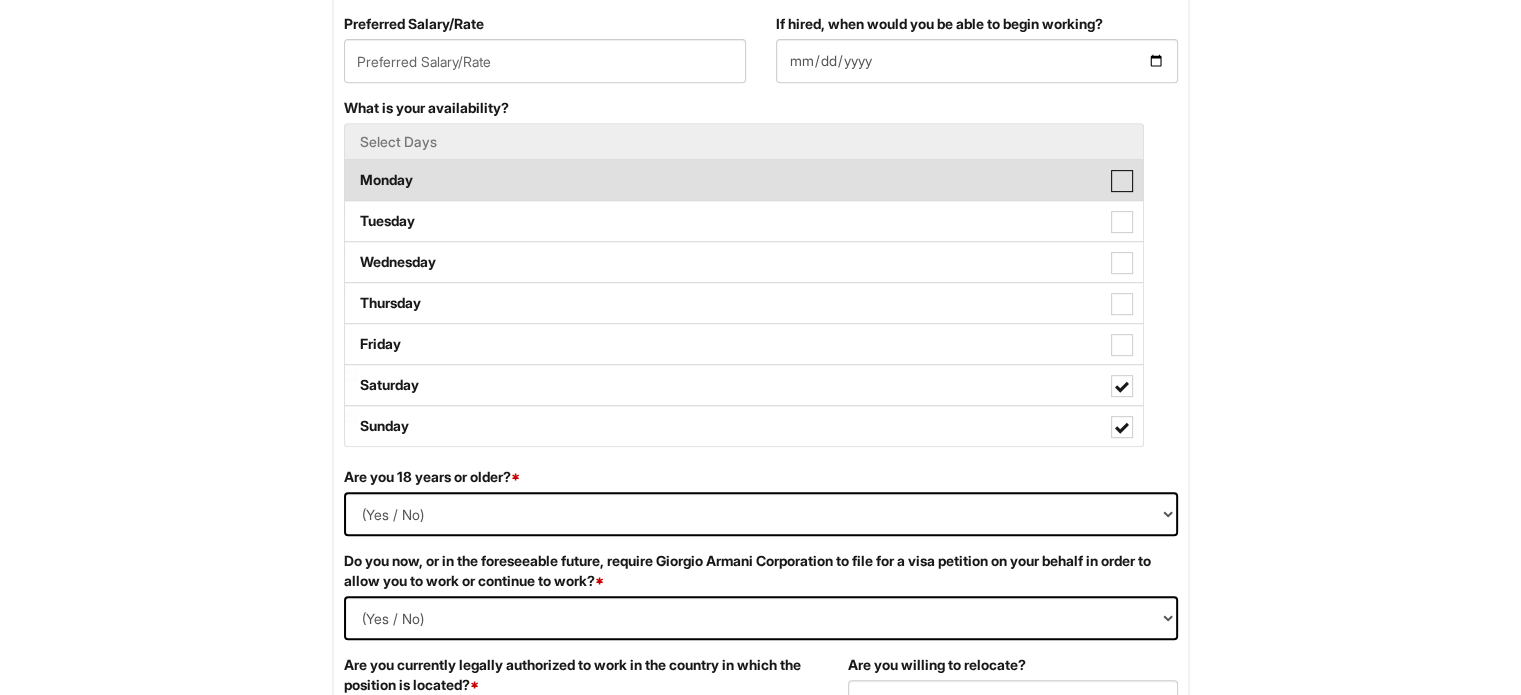 click on "Monday" at bounding box center [351, 170] 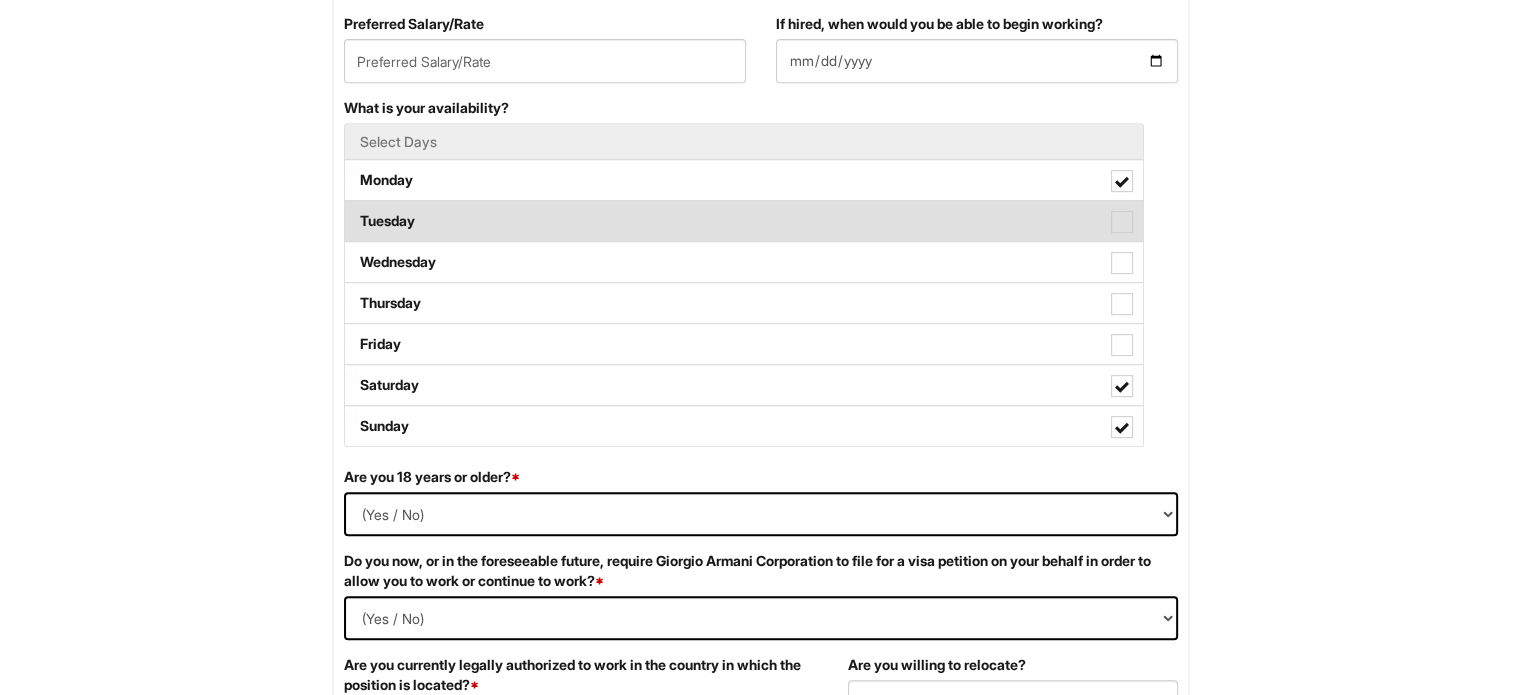 click on "Tuesday" at bounding box center [744, 221] 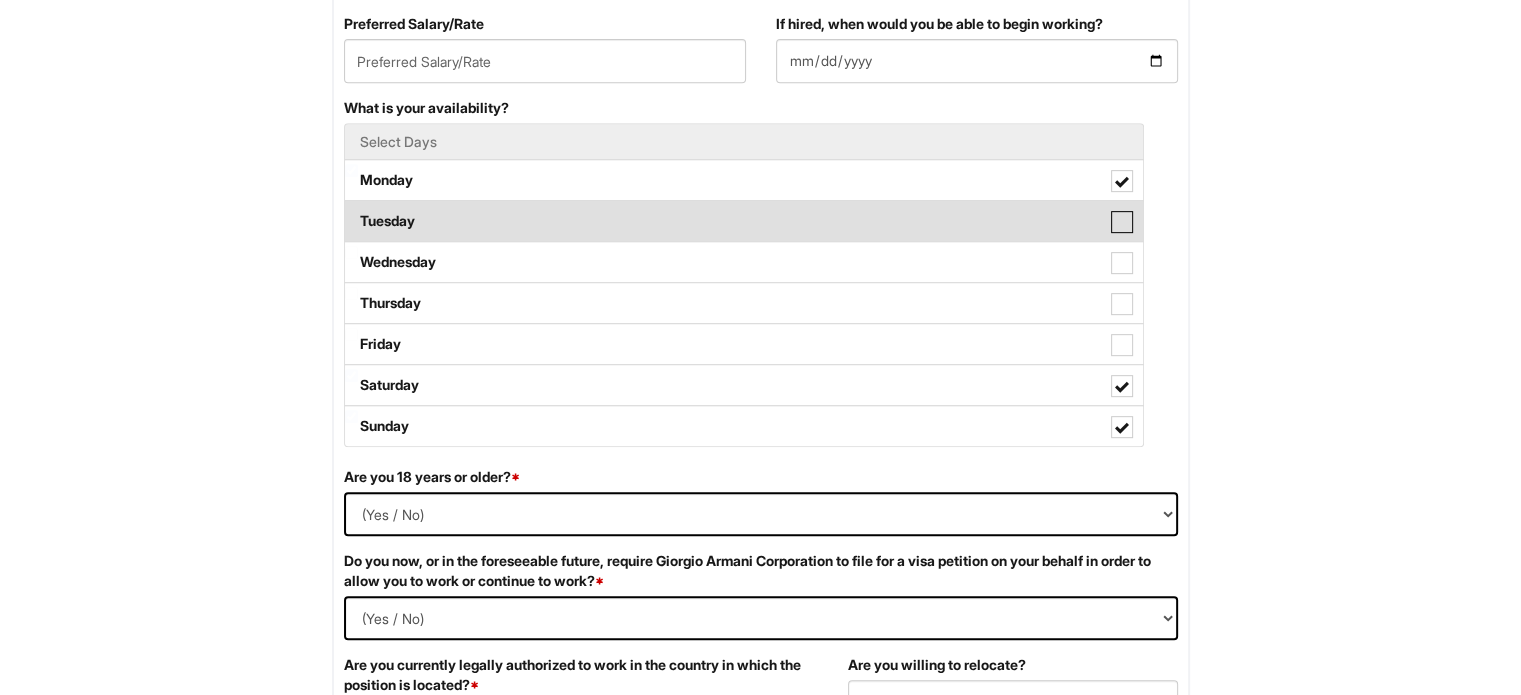 click on "Tuesday" at bounding box center (351, 211) 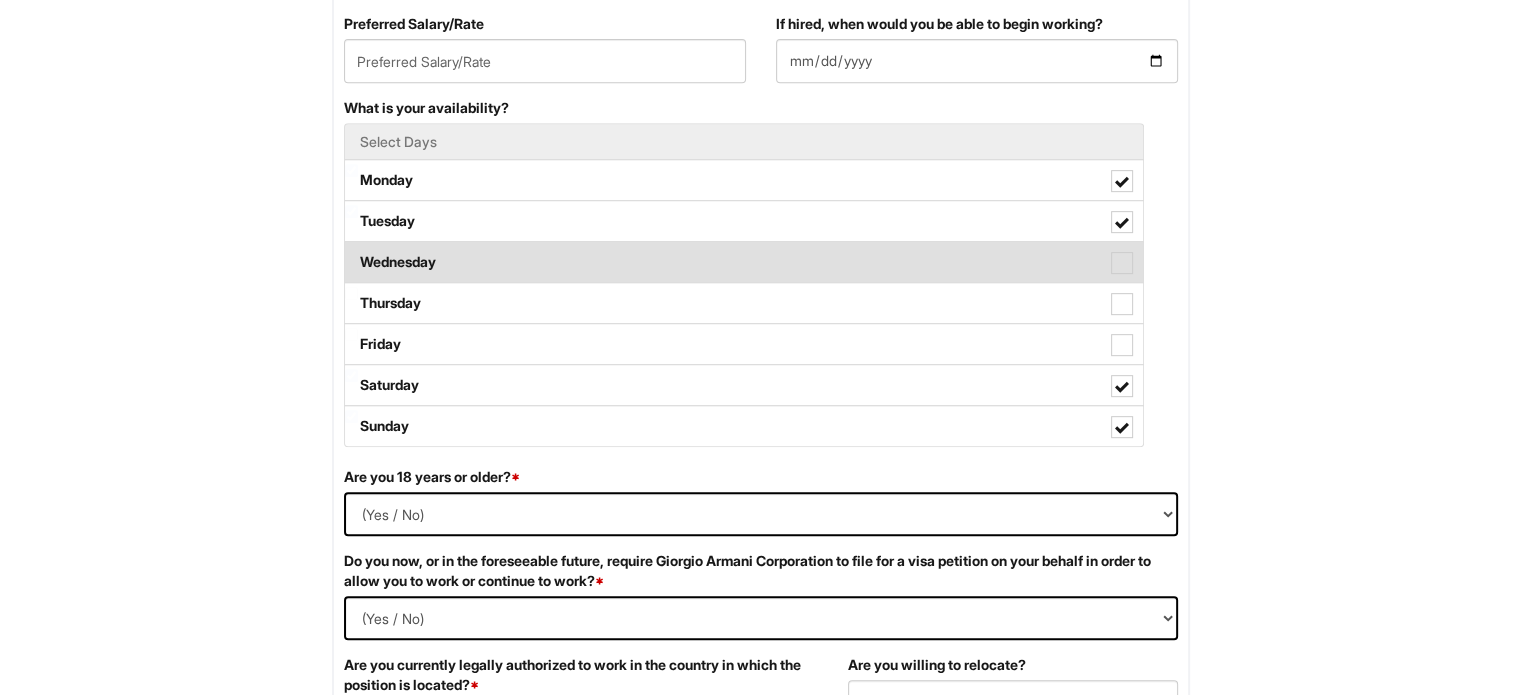 click on "Wednesday" at bounding box center [744, 262] 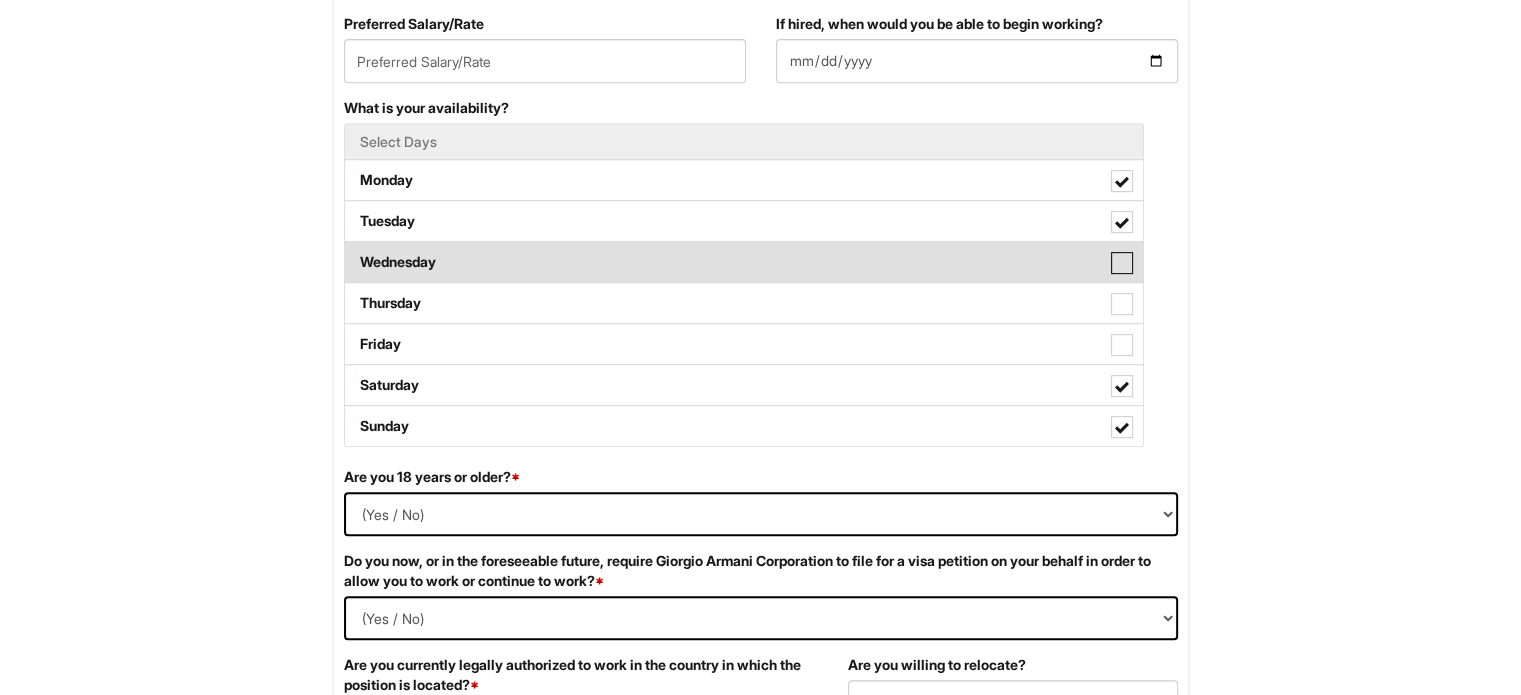 click on "Wednesday" at bounding box center [351, 252] 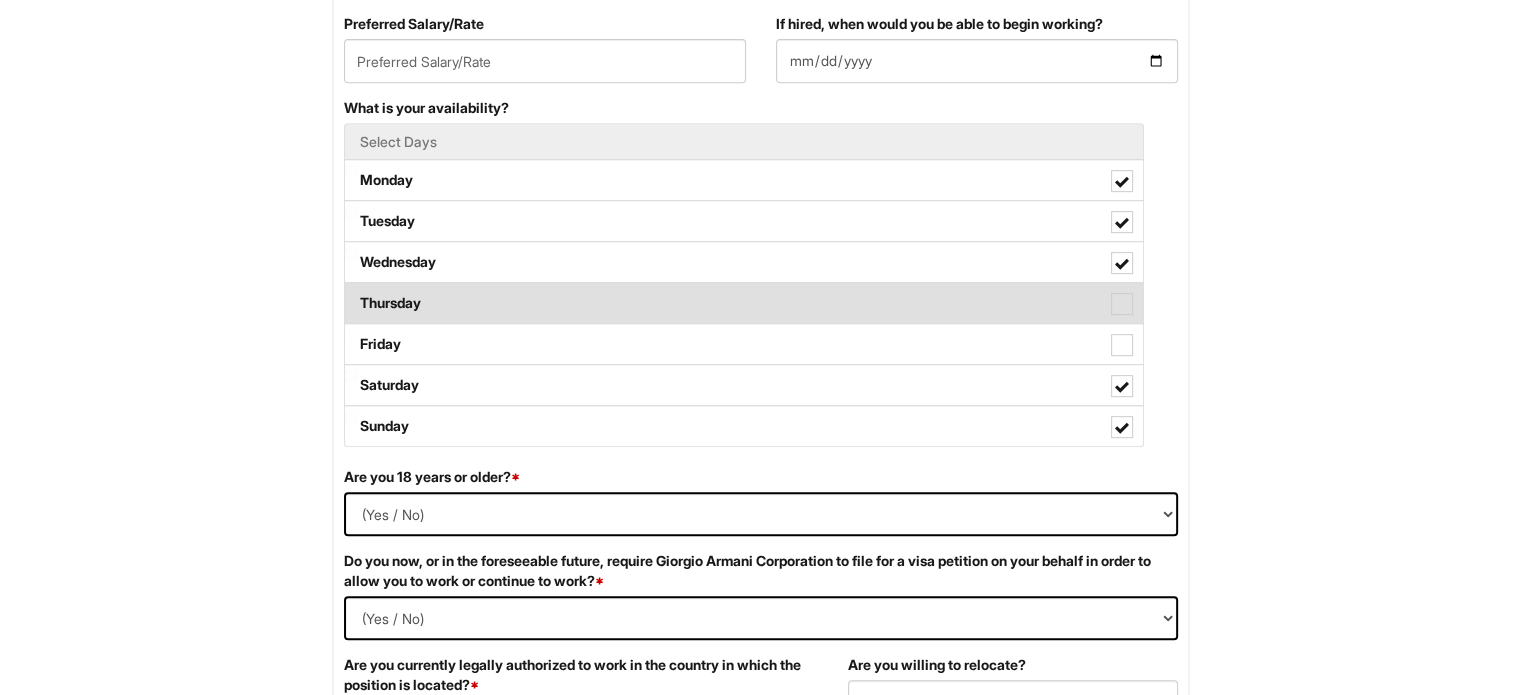 click on "Thursday" at bounding box center (744, 303) 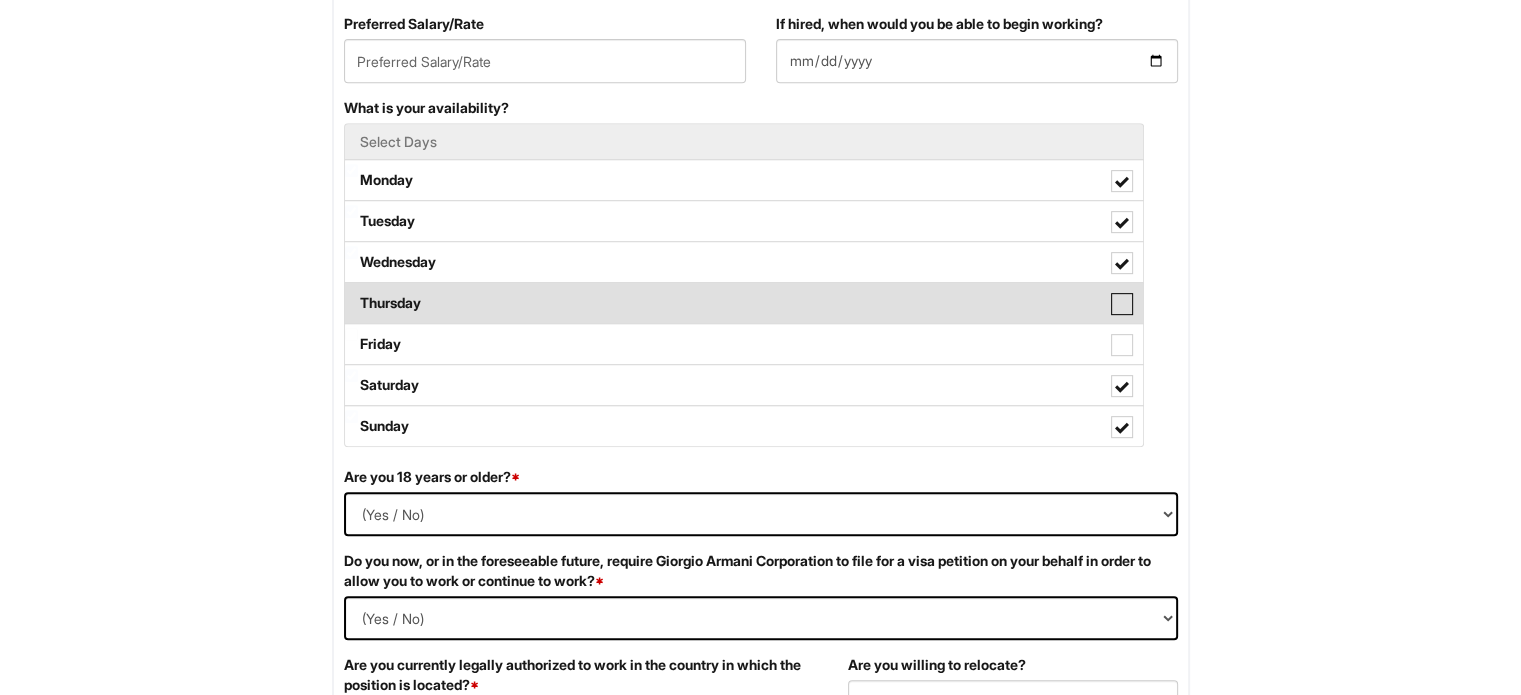 click on "Thursday" at bounding box center [351, 293] 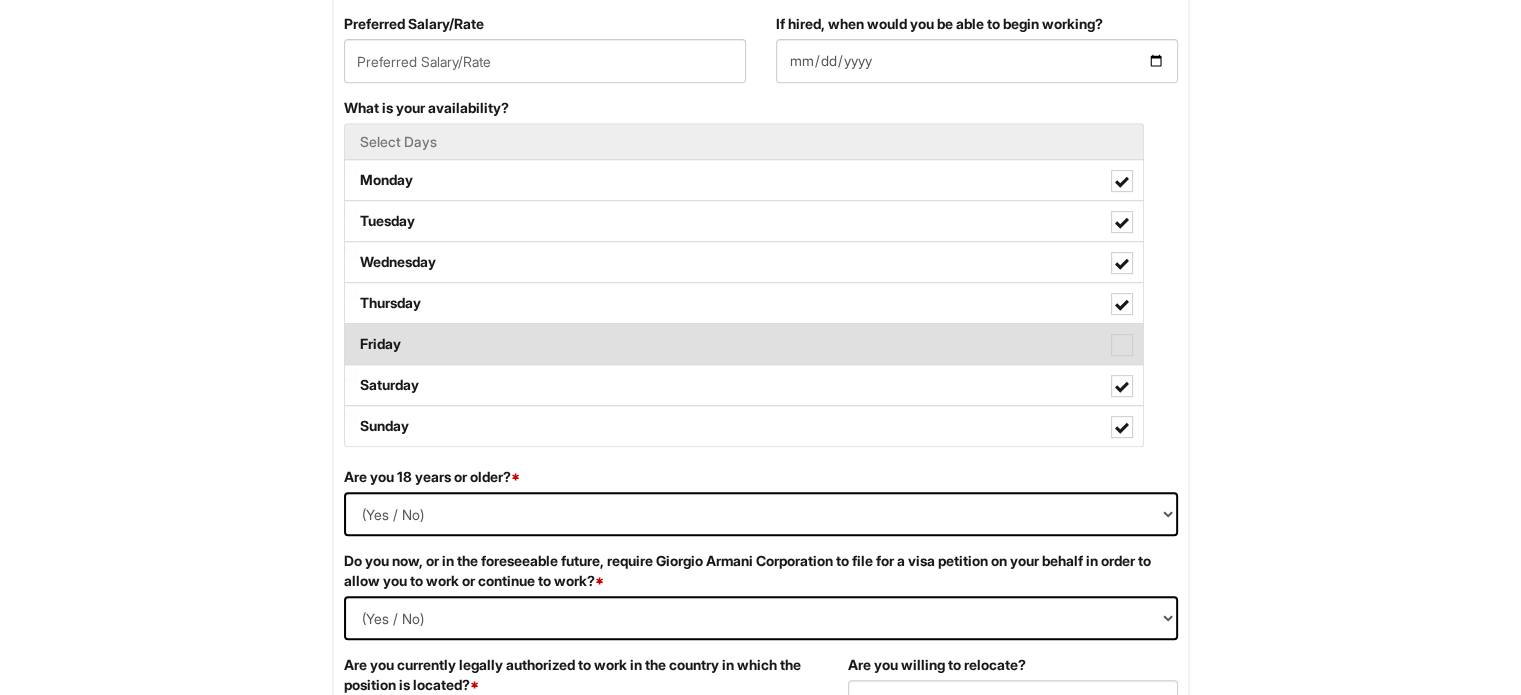 click on "Friday" at bounding box center [744, 344] 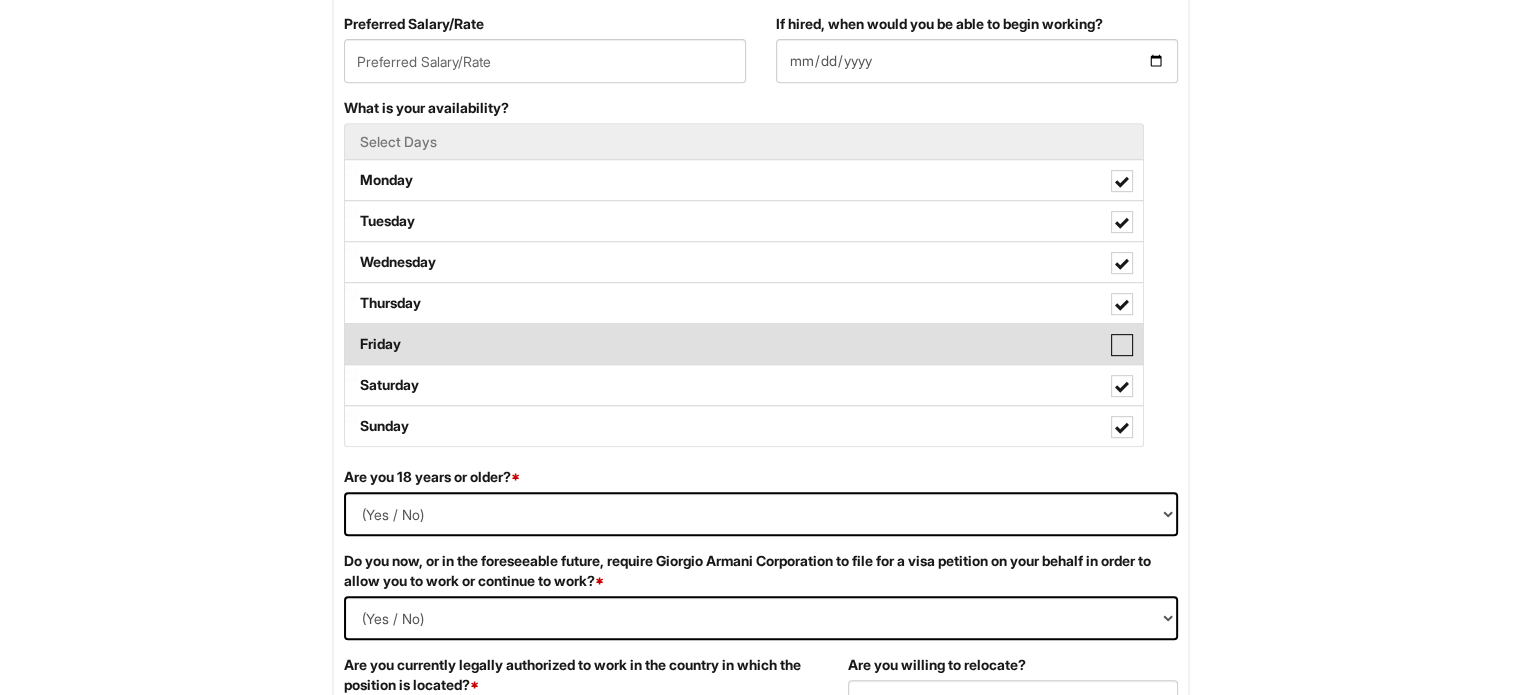 click on "Friday" at bounding box center (351, 334) 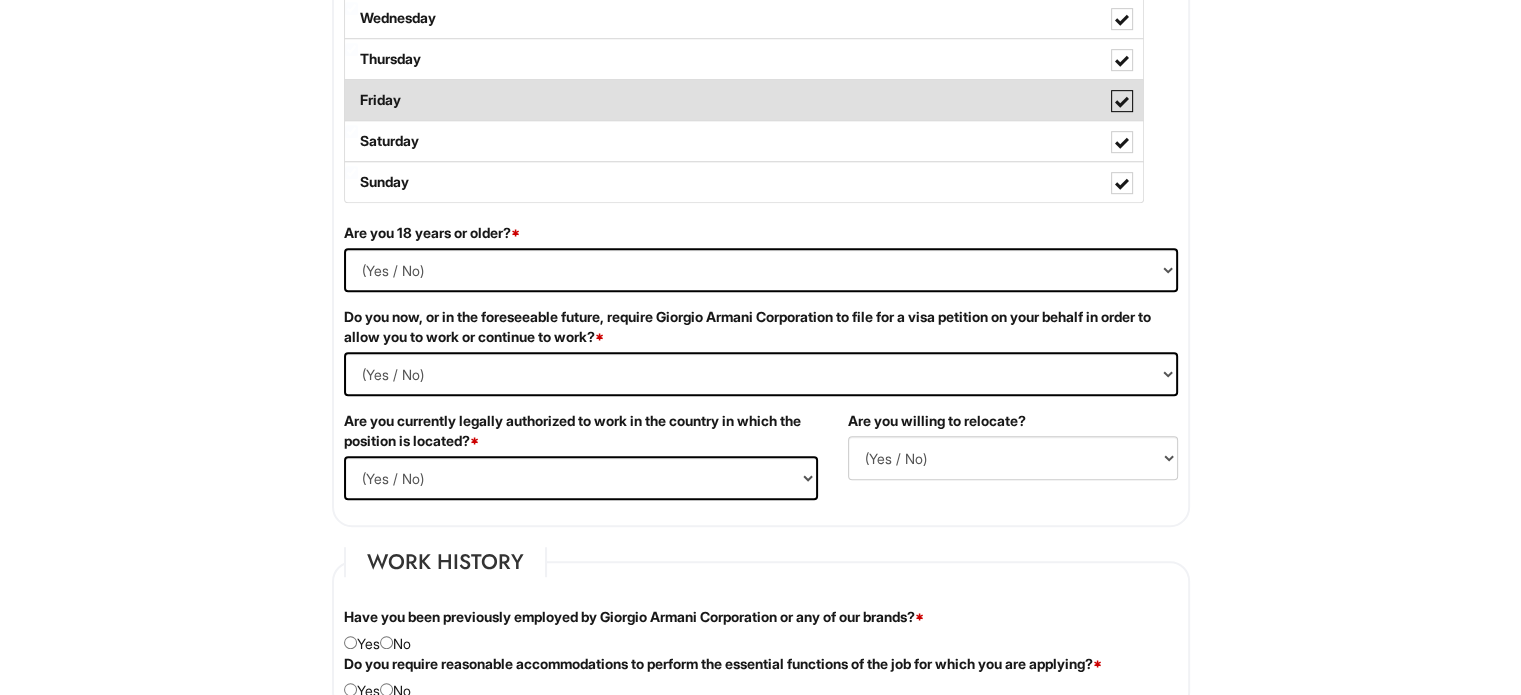 scroll, scrollTop: 1152, scrollLeft: 0, axis: vertical 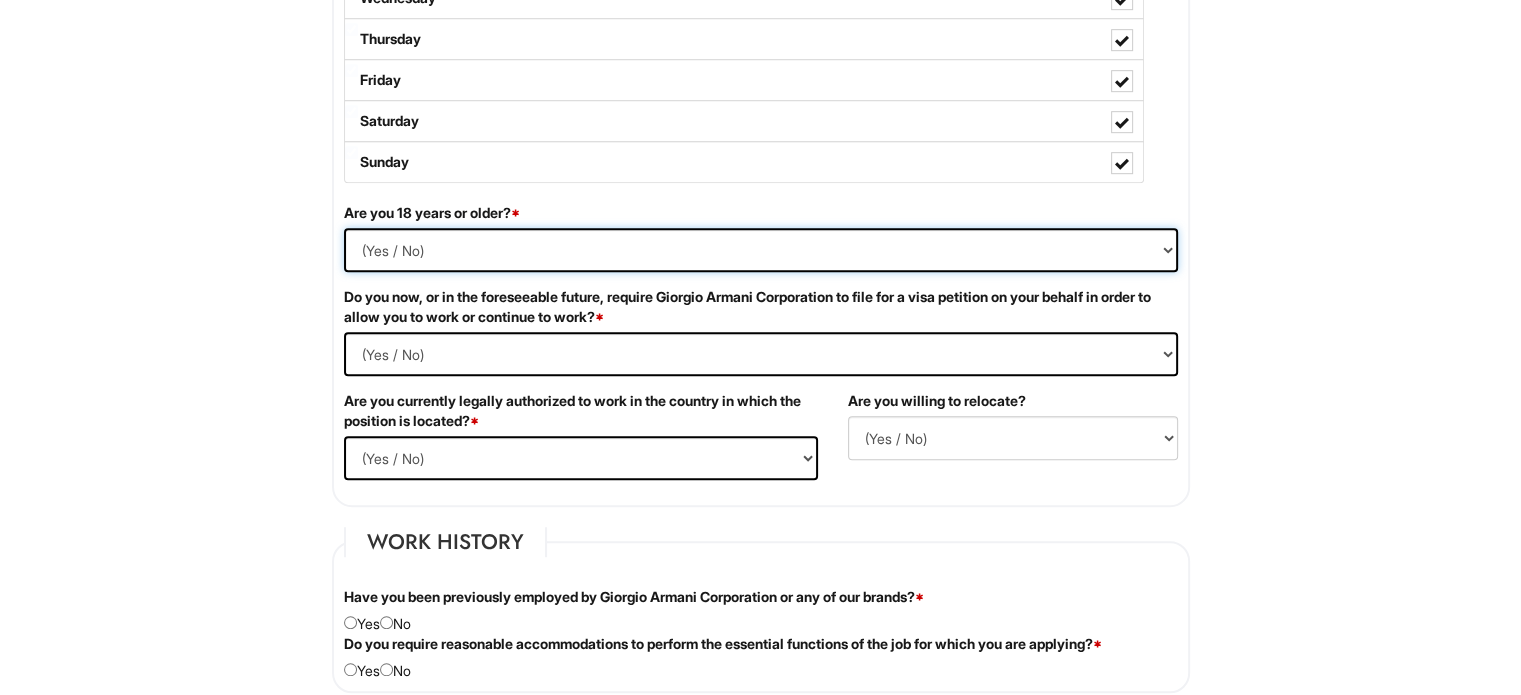 click on "(Yes / No) Yes No" at bounding box center (761, 250) 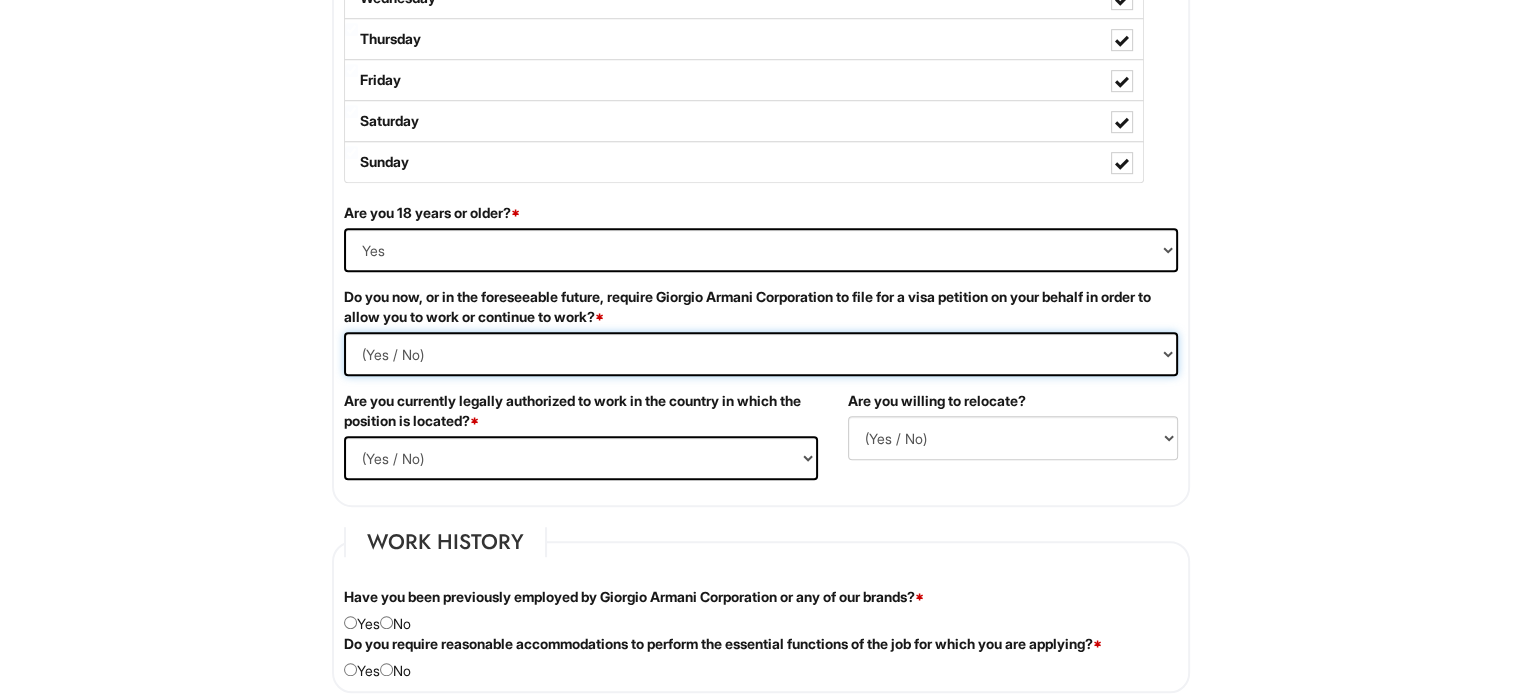 click on "(Yes / No) Yes No" at bounding box center [761, 354] 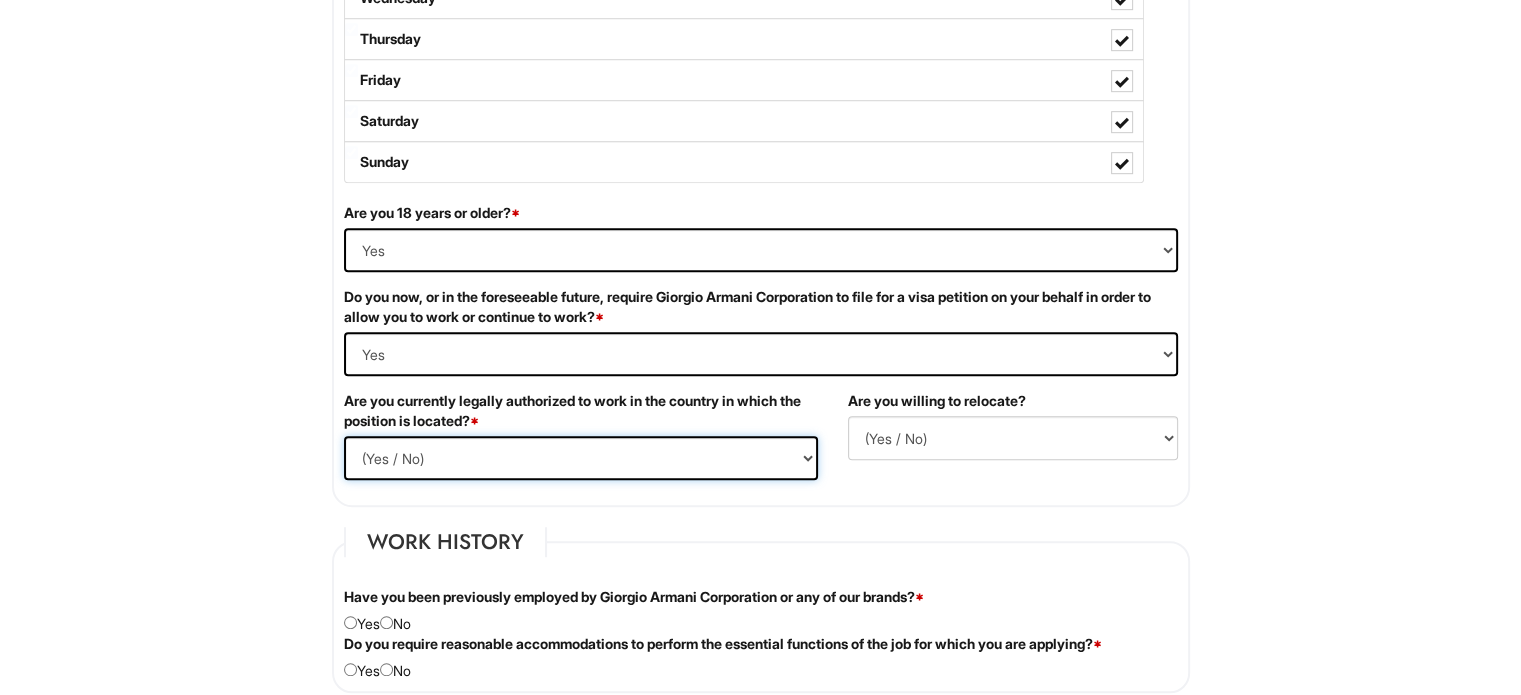 click on "(Yes / No) Yes No" at bounding box center [581, 458] 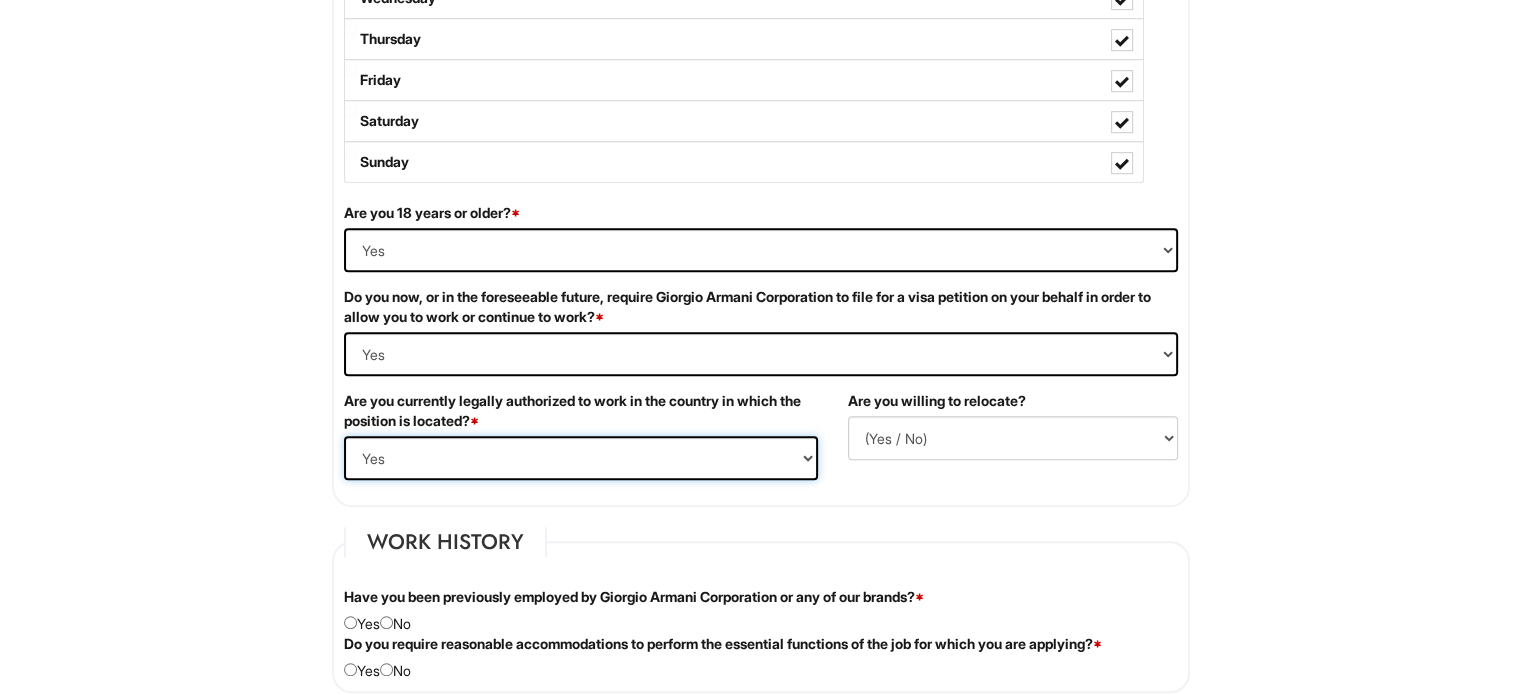 click on "(Yes / No) Yes No" at bounding box center (581, 458) 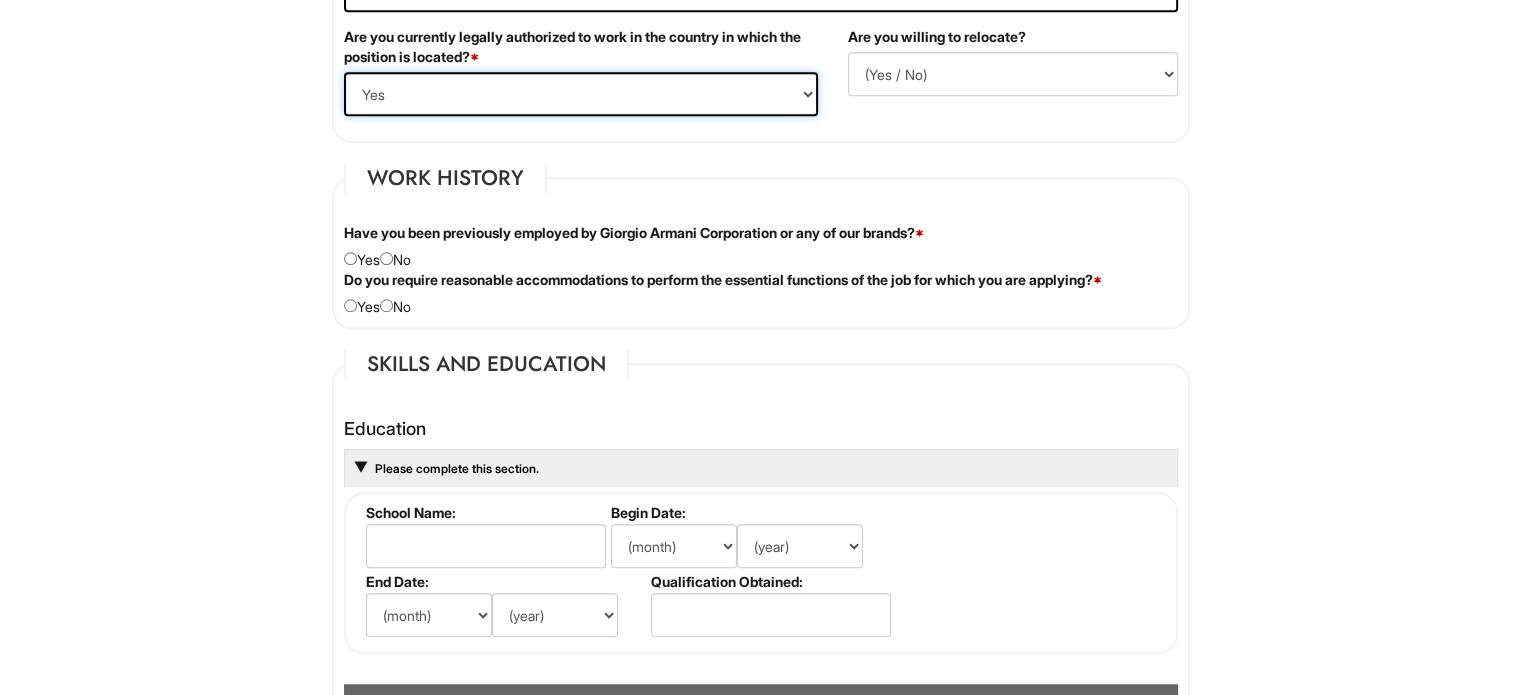 scroll, scrollTop: 1516, scrollLeft: 0, axis: vertical 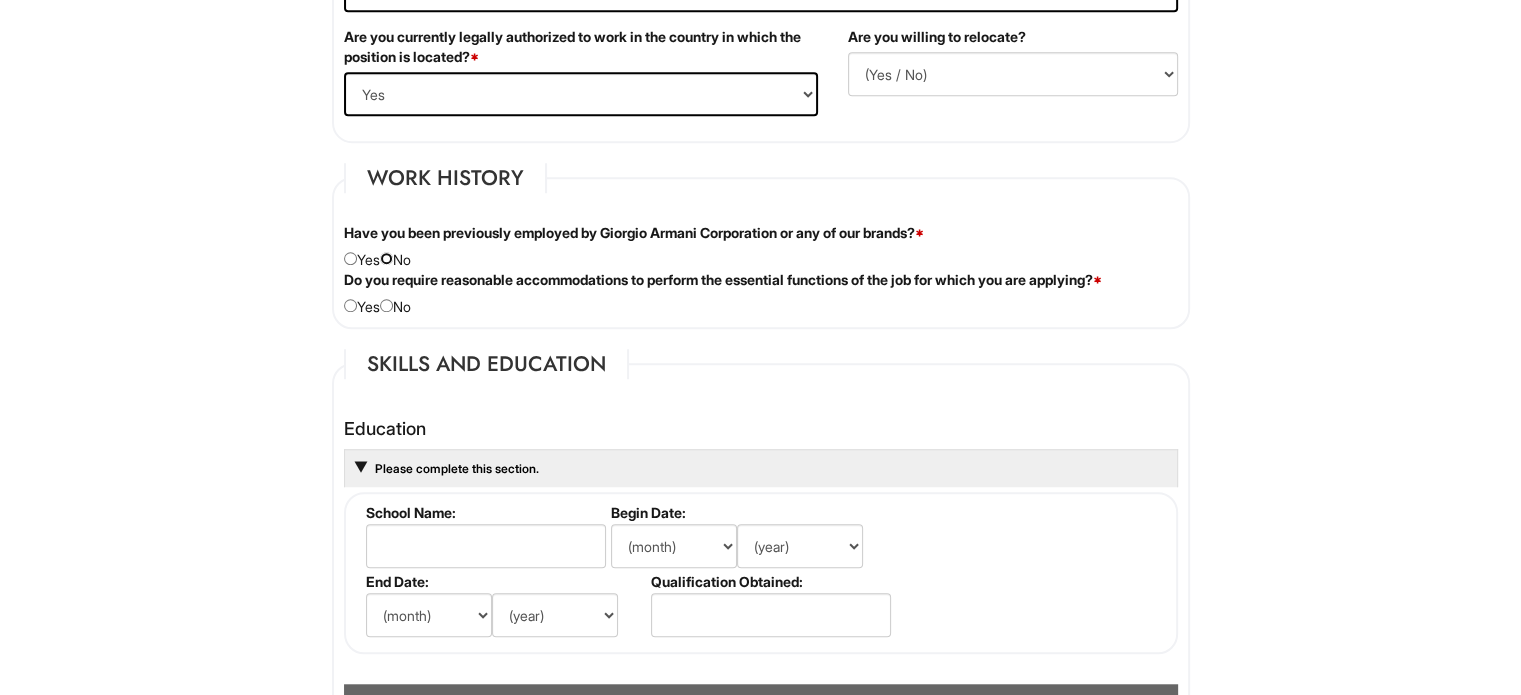 click at bounding box center (386, 258) 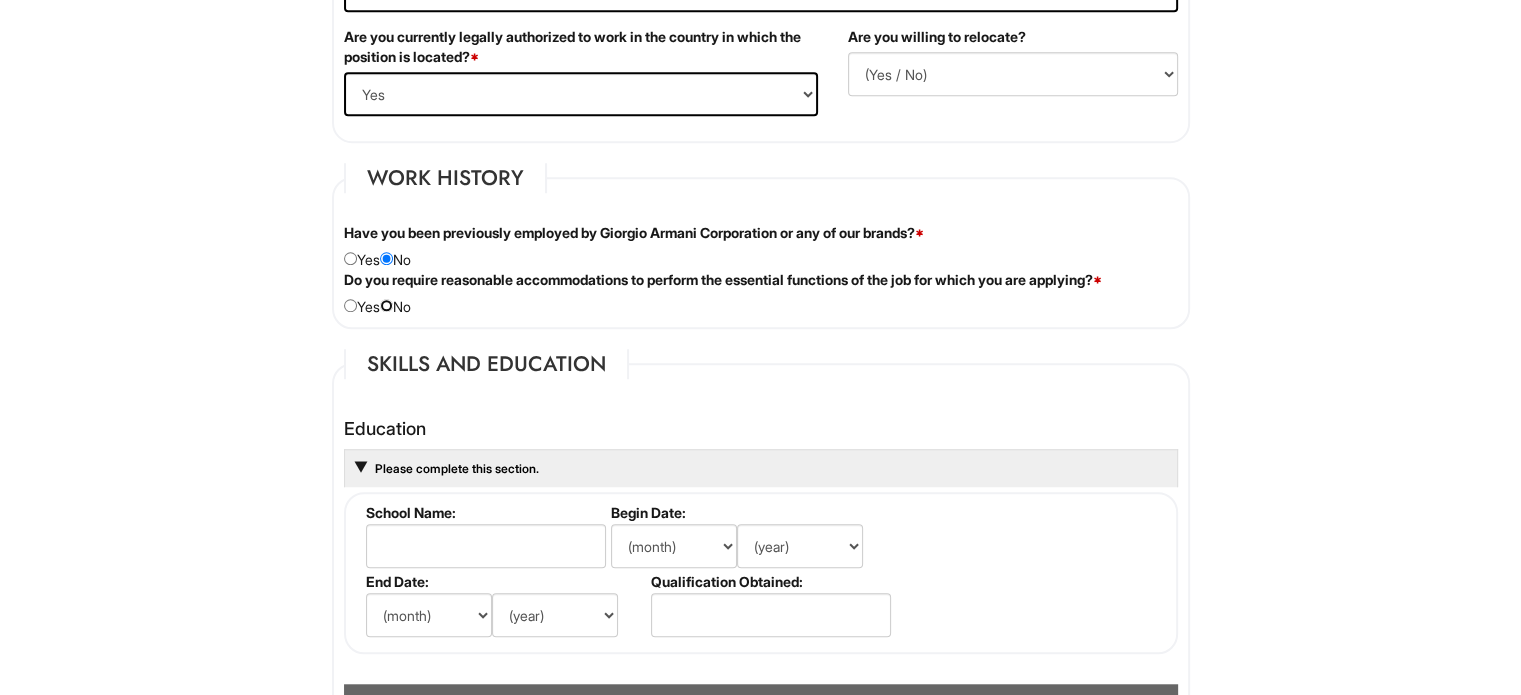 click at bounding box center (386, 305) 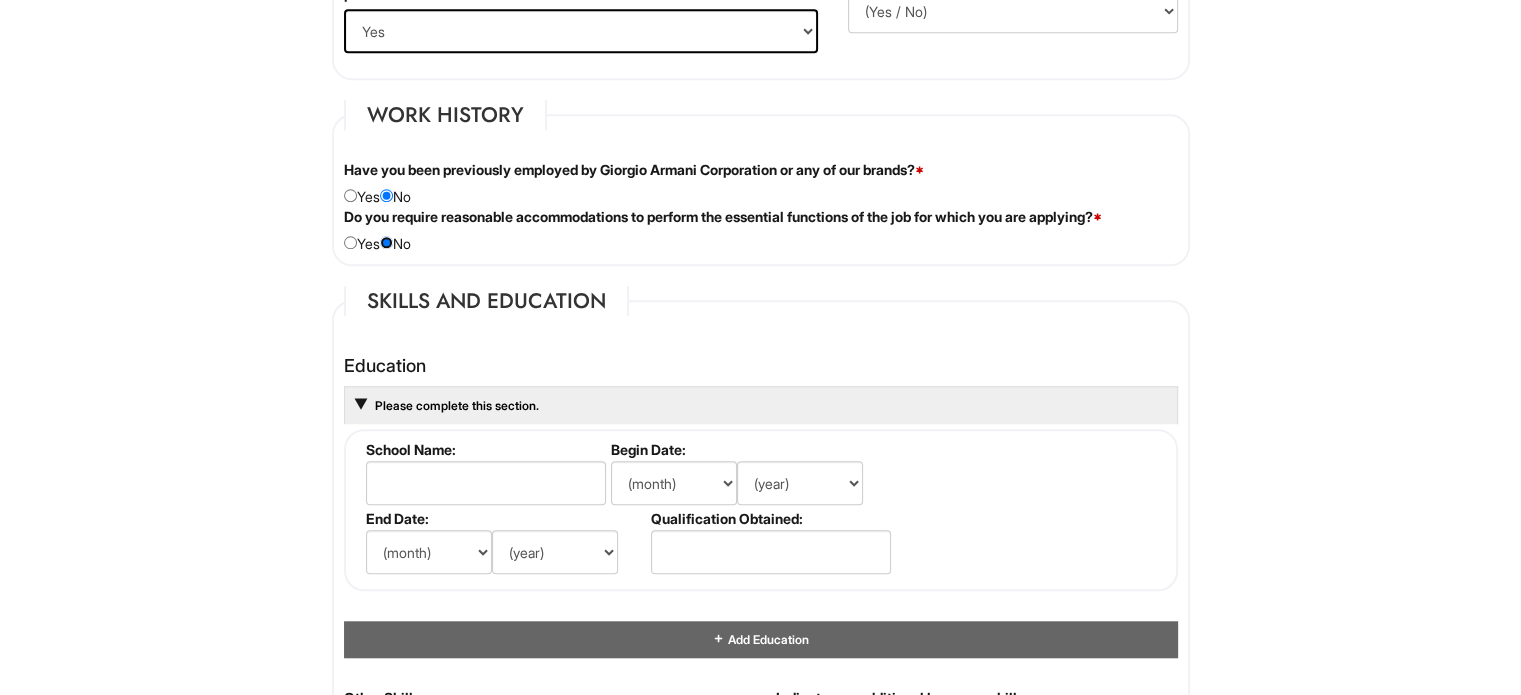 scroll, scrollTop: 1580, scrollLeft: 0, axis: vertical 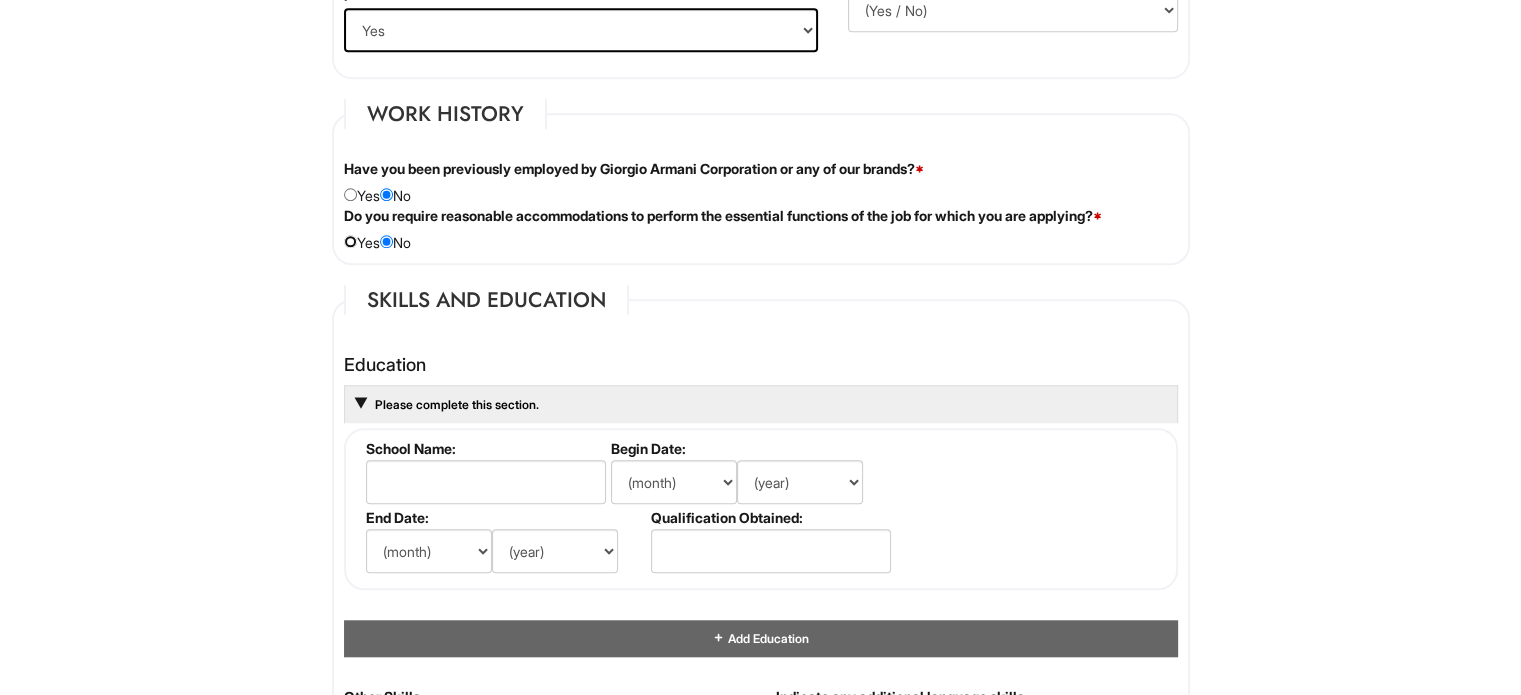click at bounding box center (350, 241) 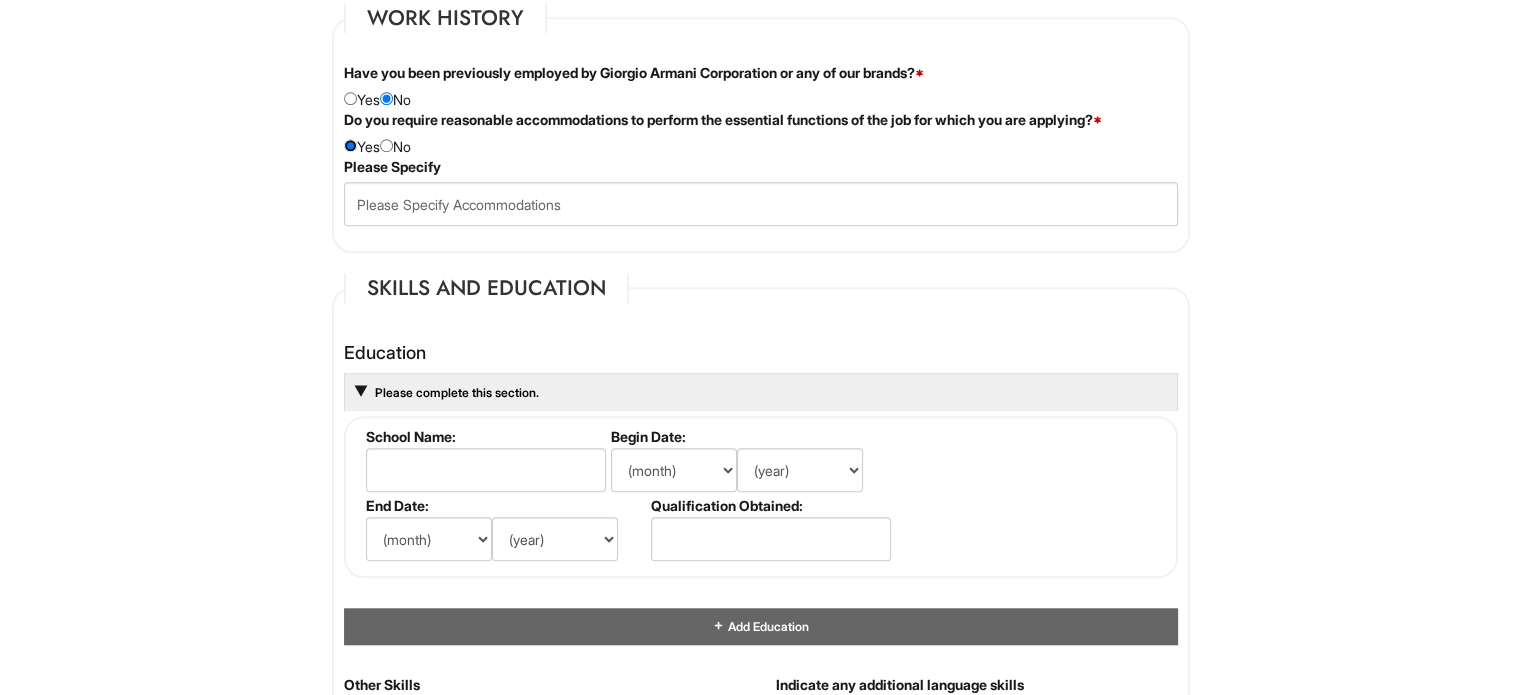 scroll, scrollTop: 1676, scrollLeft: 0, axis: vertical 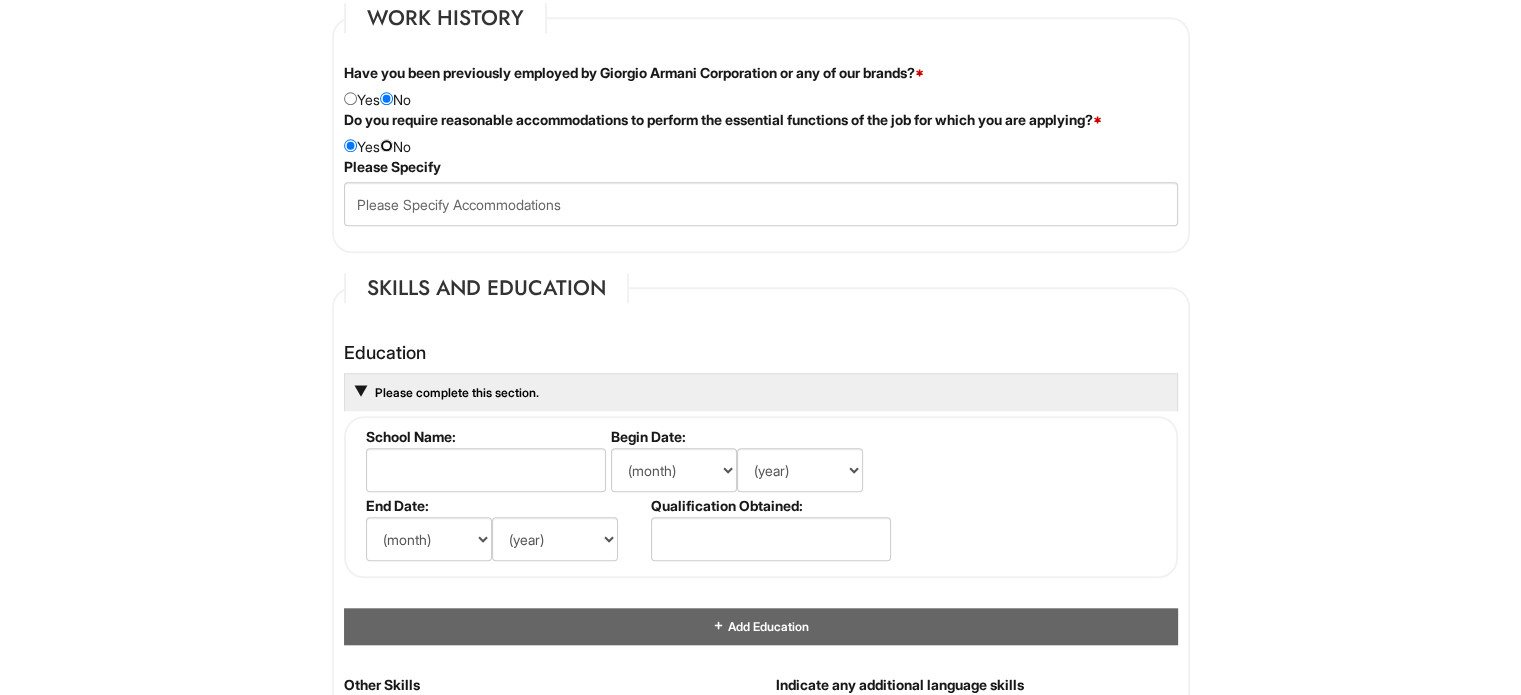 click at bounding box center (386, 145) 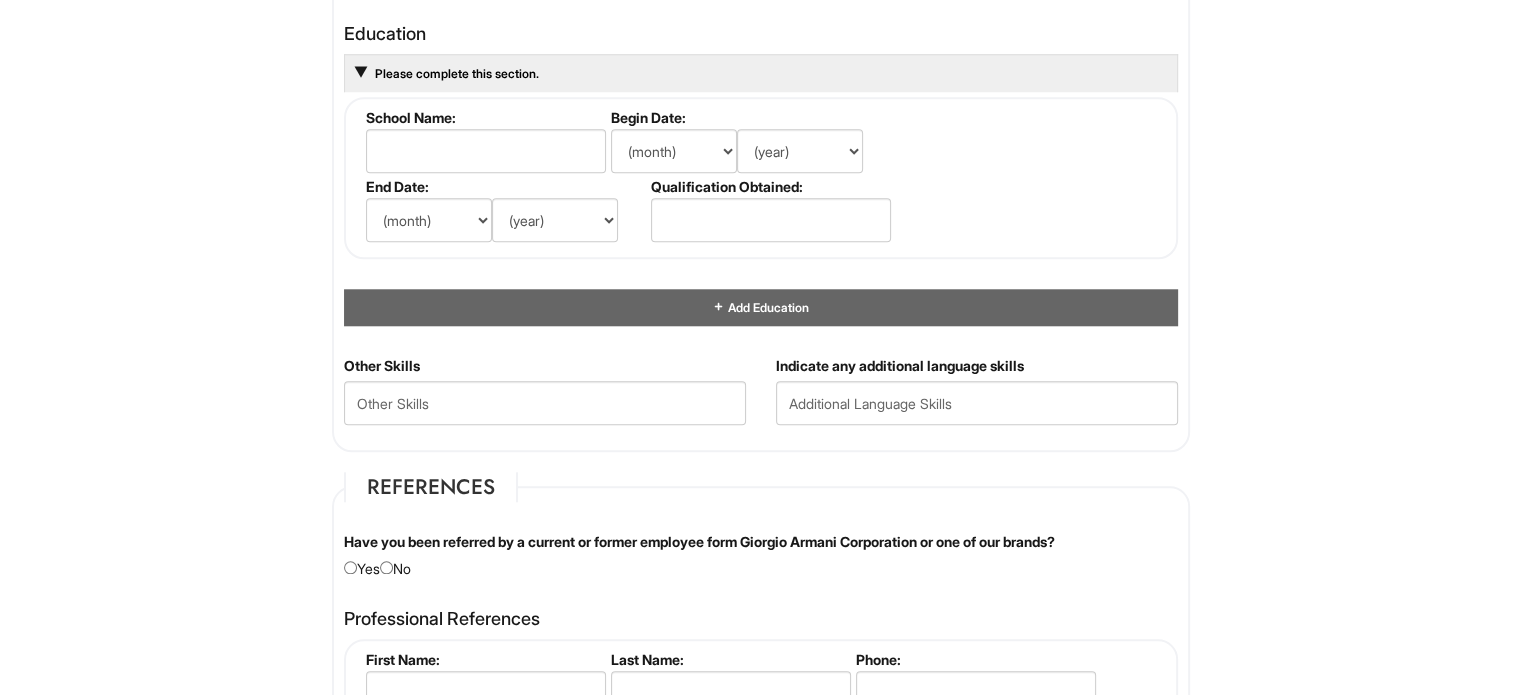scroll, scrollTop: 1912, scrollLeft: 0, axis: vertical 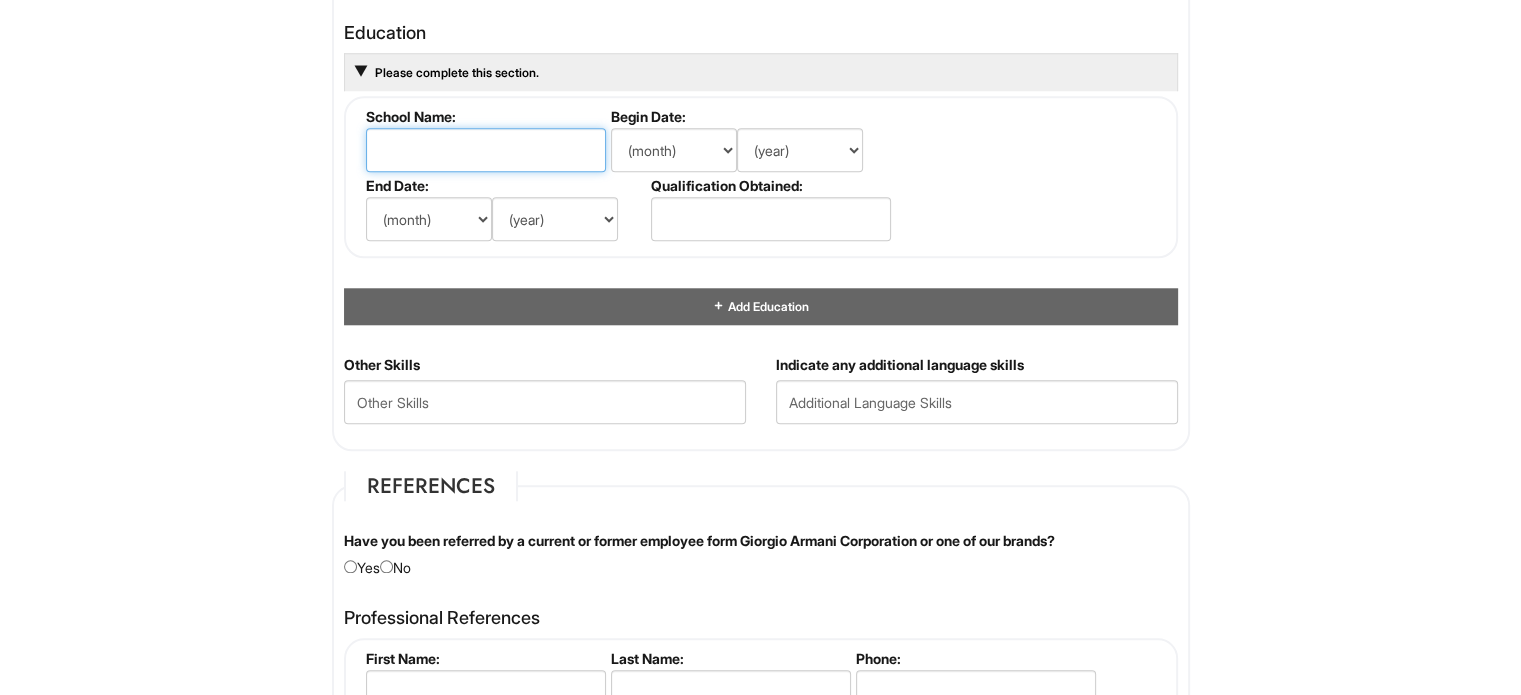 click at bounding box center [486, 150] 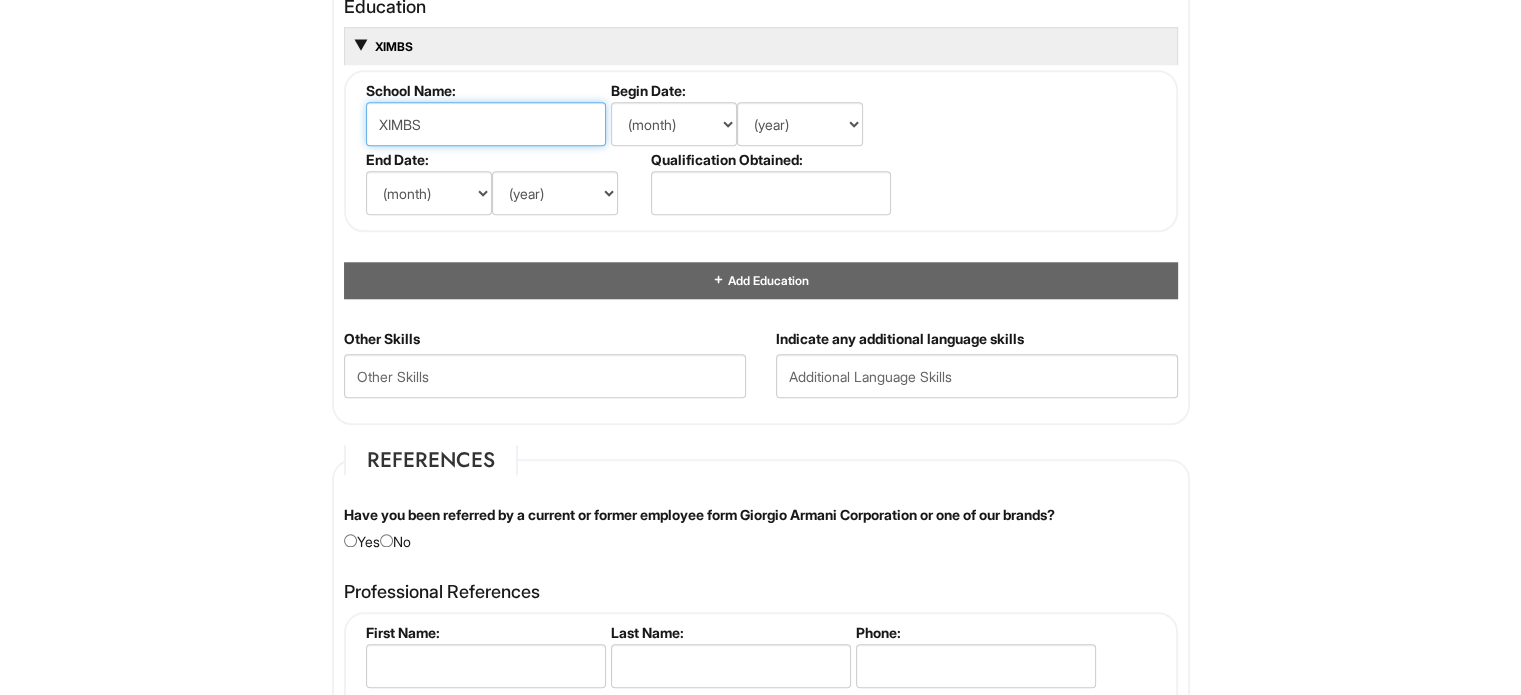 scroll, scrollTop: 1936, scrollLeft: 0, axis: vertical 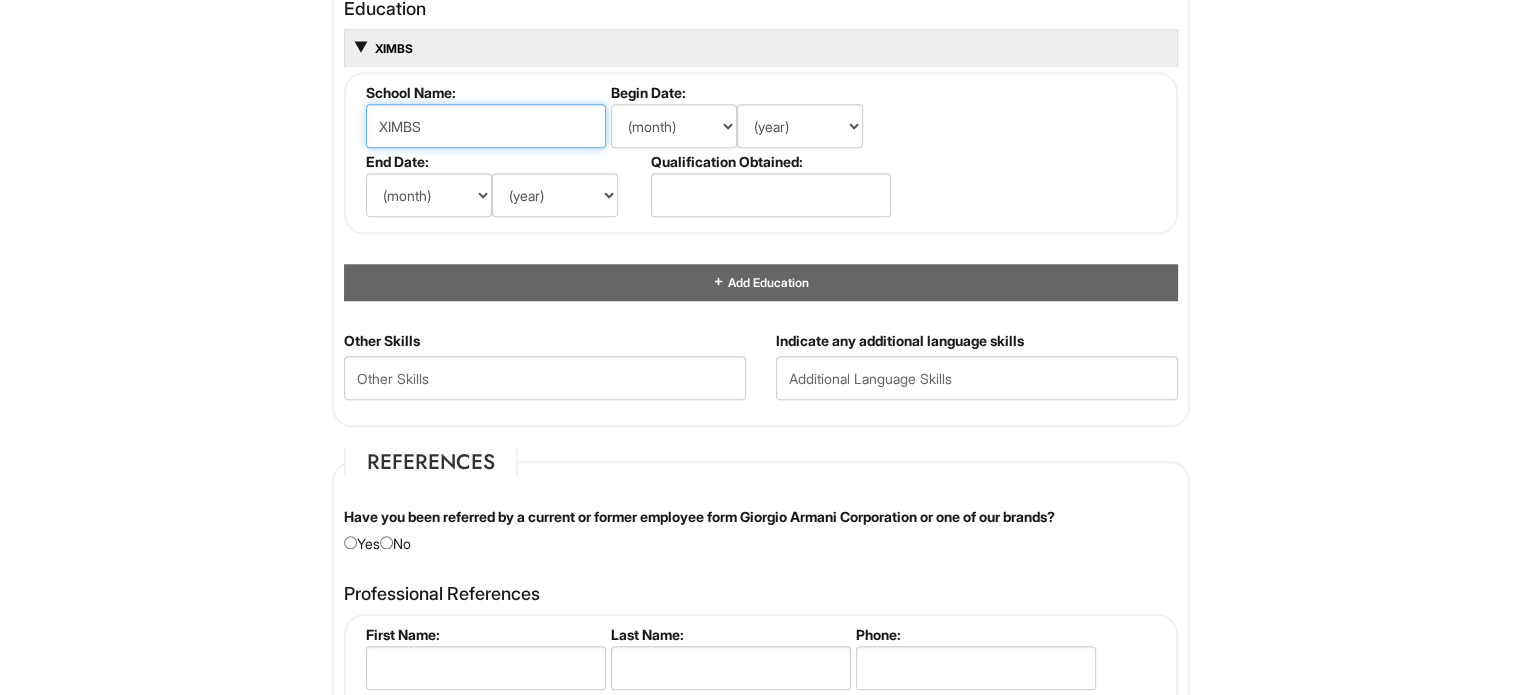 type on "XIMBS" 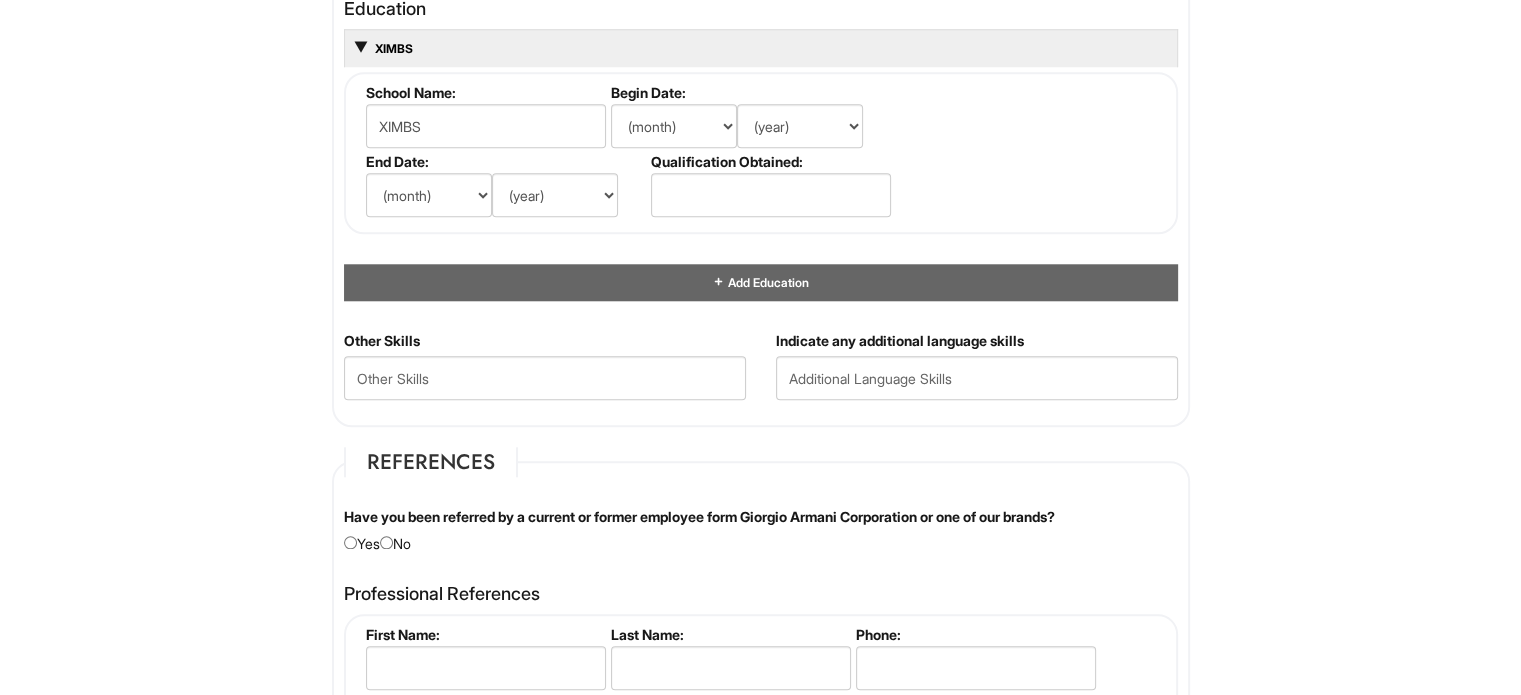 click on "Please Complete This Form 1 2 3 Sales Manager, [BRAND] [BRAND] PLEASE COMPLETE ALL REQUIRED FIELDS
We are an Equal Opportunity Employer. All persons shall have the opportunity to be considered for employment without regard to their race, color, creed, religion, national origin, ancestry, citizenship status, age, disability, gender, sex, sexual orientation, veteran status, genetic information or any other characteristic protected by applicable federal, state or local laws. We will endeavor to make a reasonable accommodation to the known physical or mental limitations of a qualified applicant with a disability unless the accommodation would impose an undue hardship on the operation of our business. If you believe you require such assistance to complete this form or to participate in an interview, please let us know.
Personal Information
Last Name  *   [LAST]
First Name  *   [FIRST]
Middle Name
E-mail Address  *   [EMAIL]
Phone  *   [PHONE]" at bounding box center (760, 117) 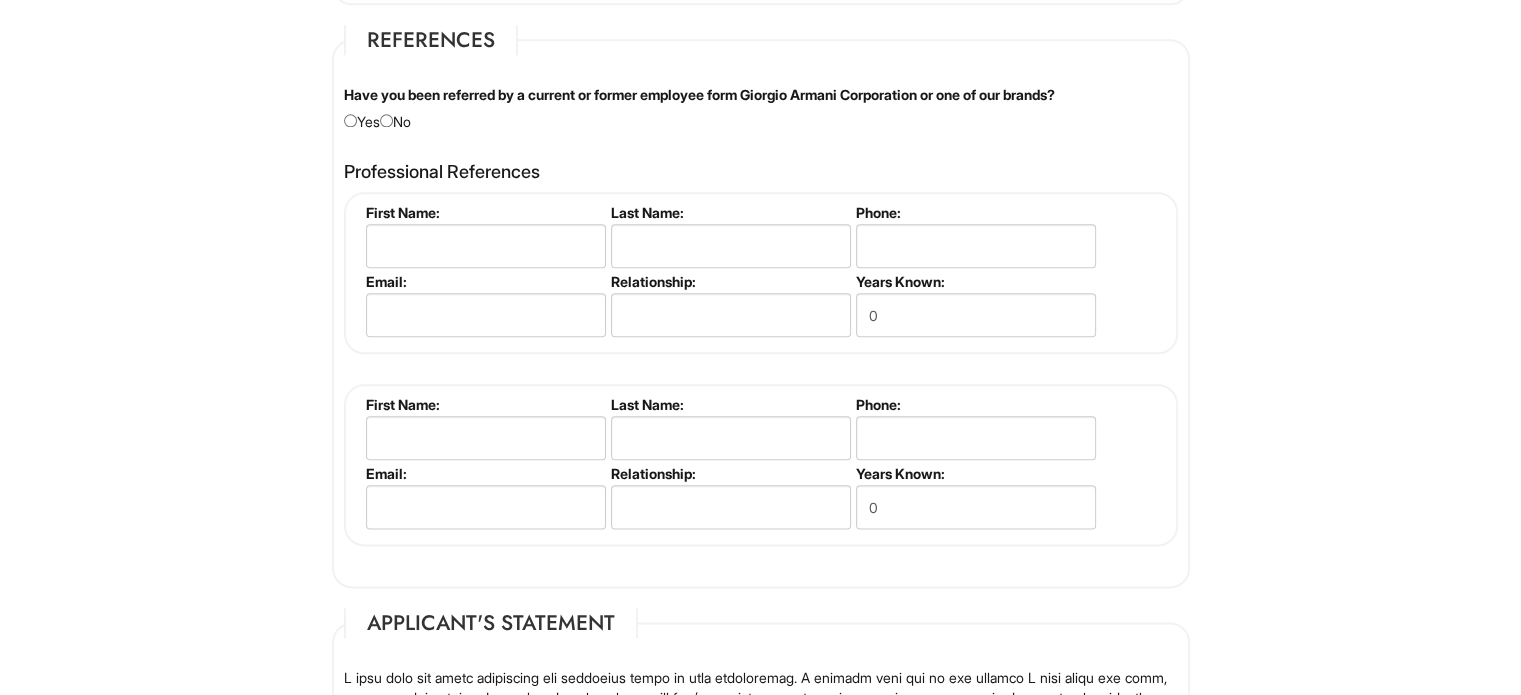 scroll, scrollTop: 2359, scrollLeft: 0, axis: vertical 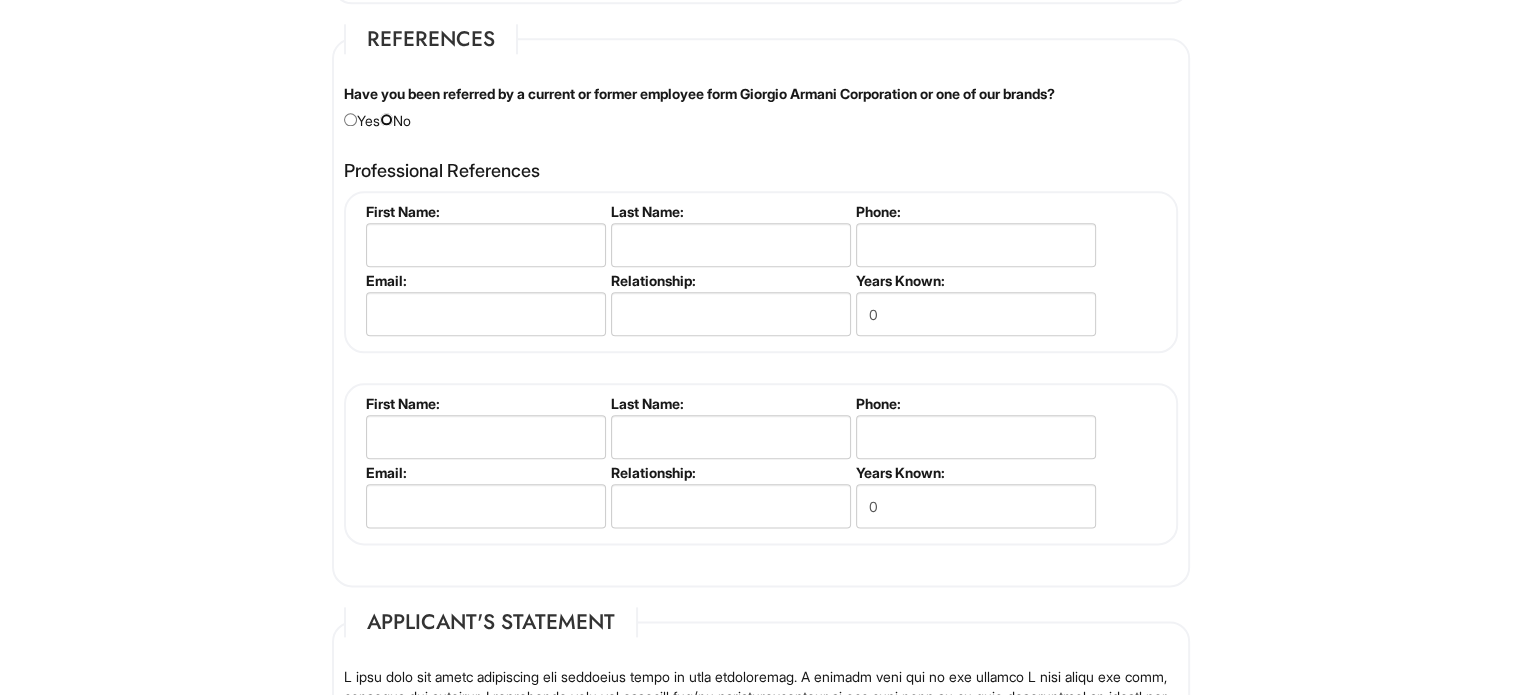 click at bounding box center (386, 119) 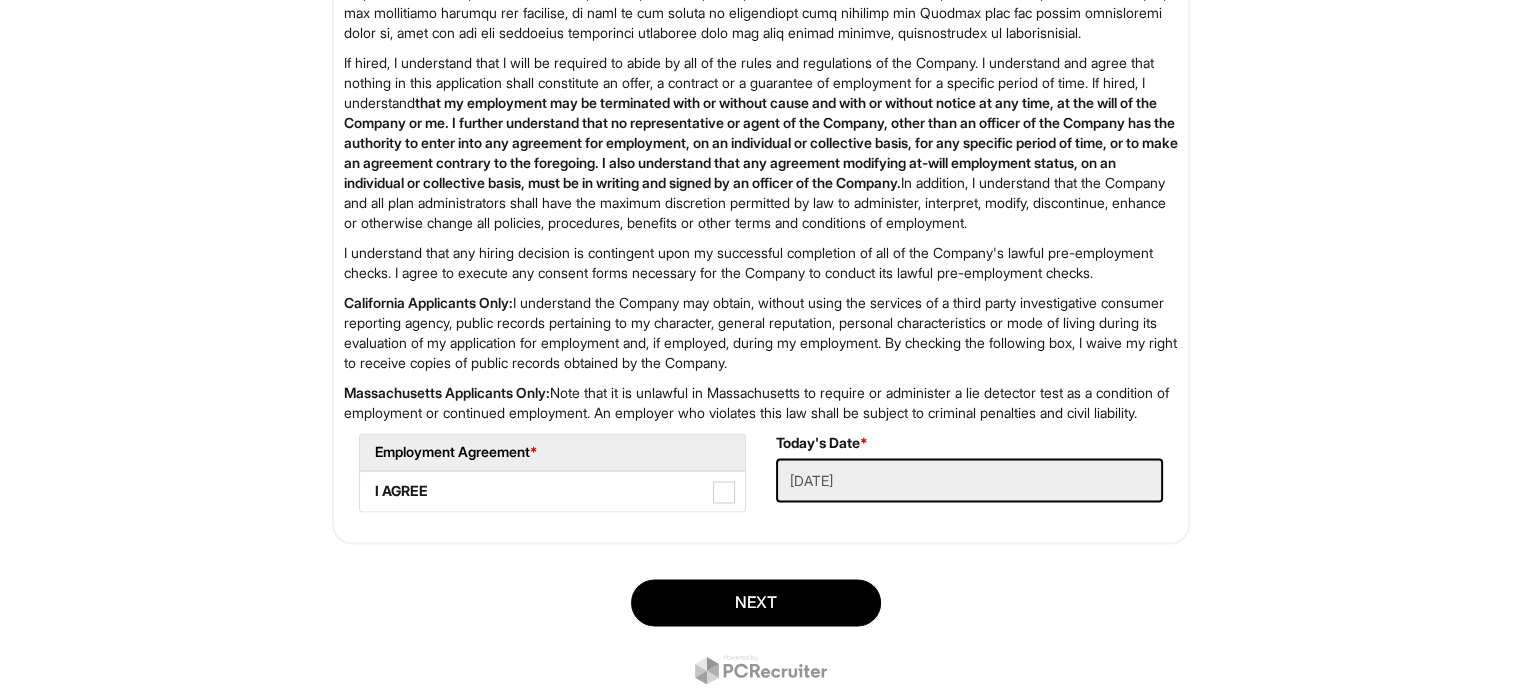 scroll, scrollTop: 3280, scrollLeft: 0, axis: vertical 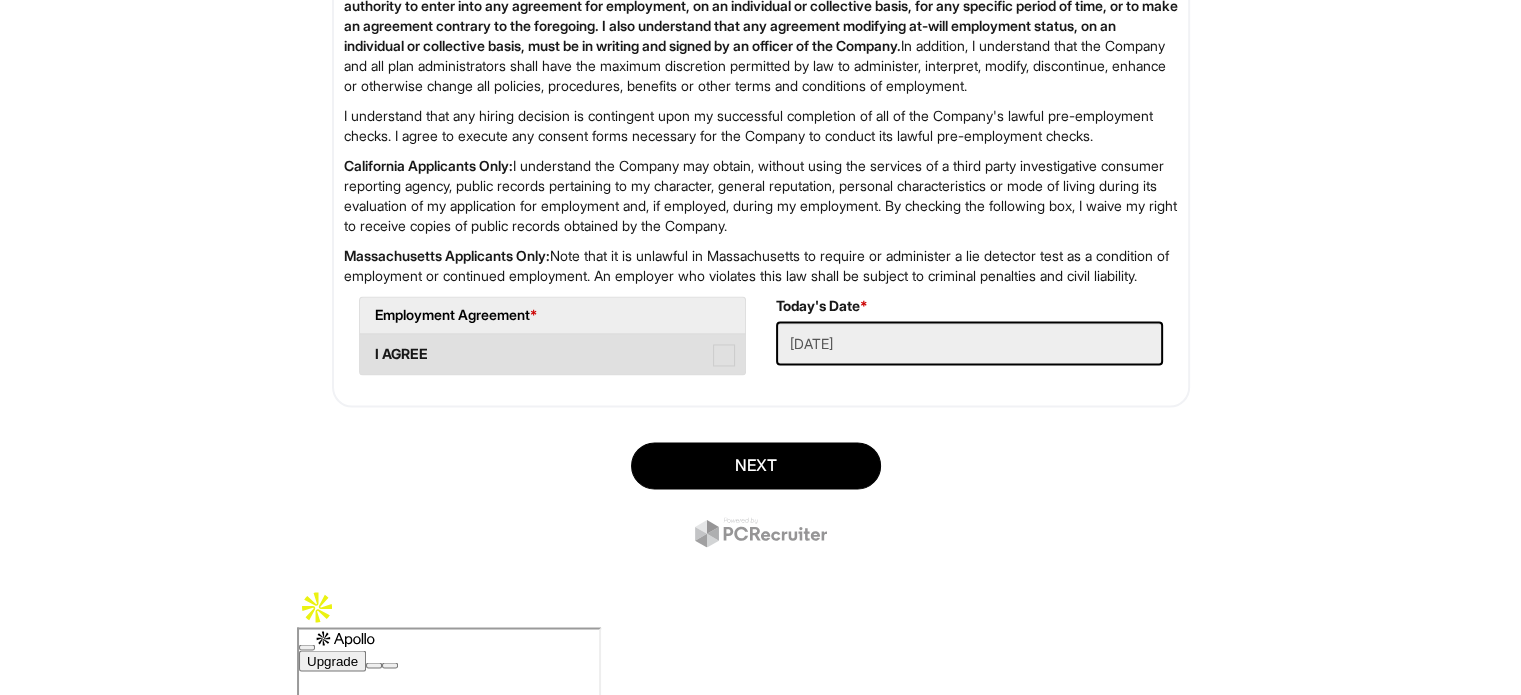 click on "I AGREE" at bounding box center (552, 354) 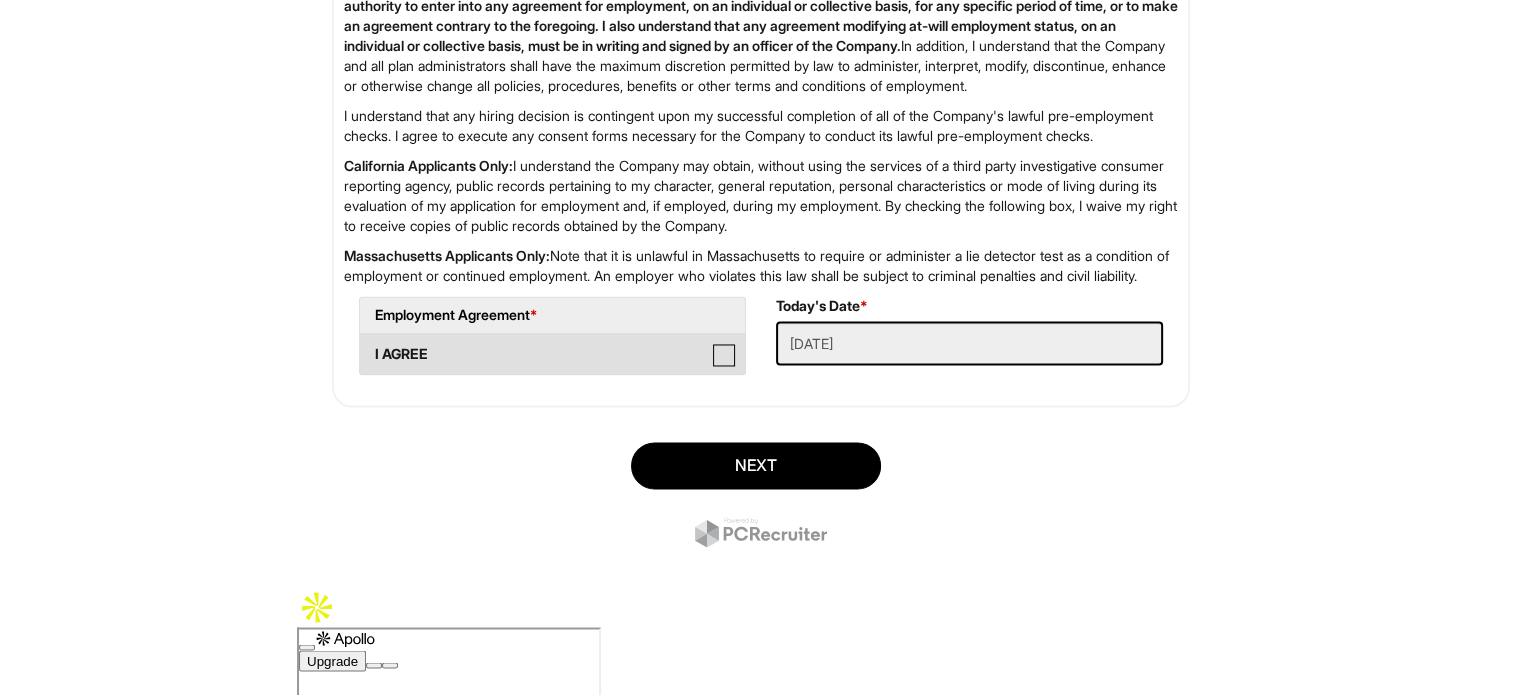 click on "I AGREE" at bounding box center (366, 344) 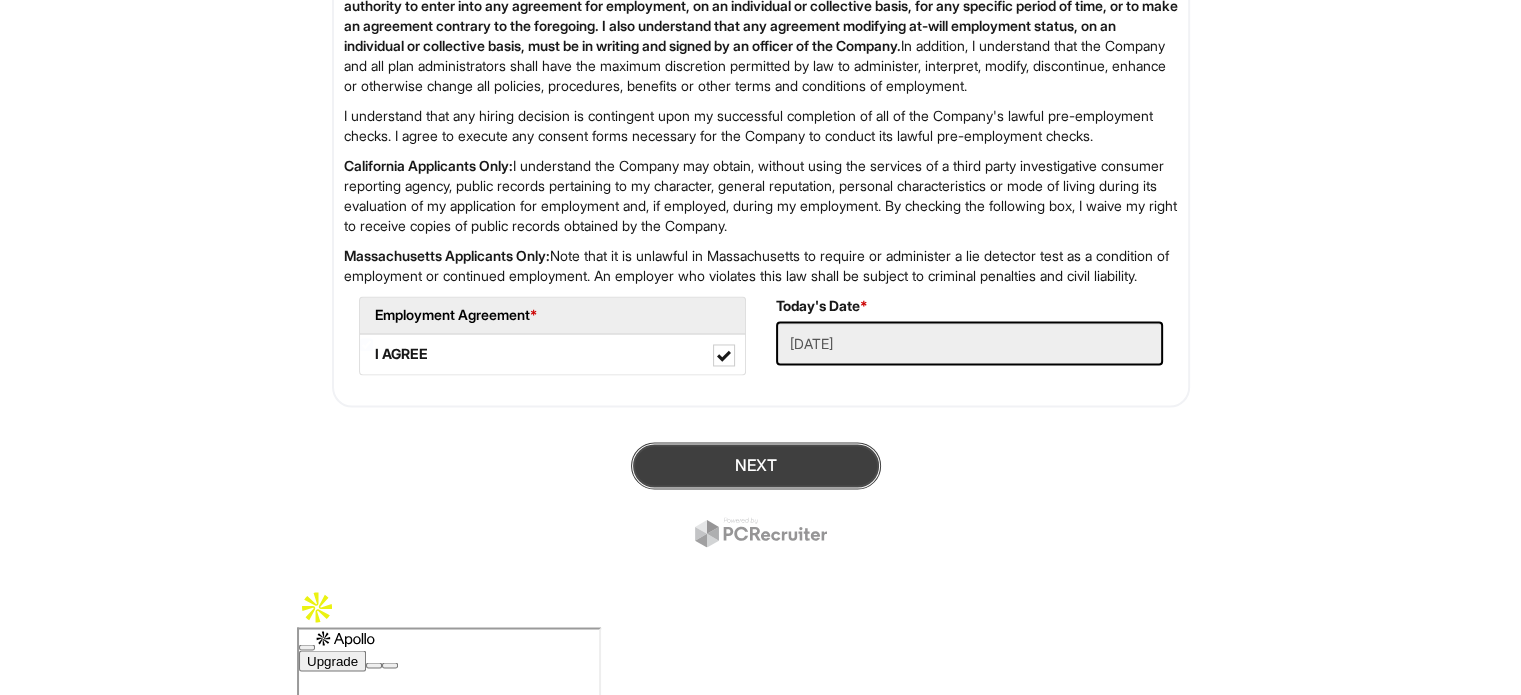 click on "Next" at bounding box center (756, 465) 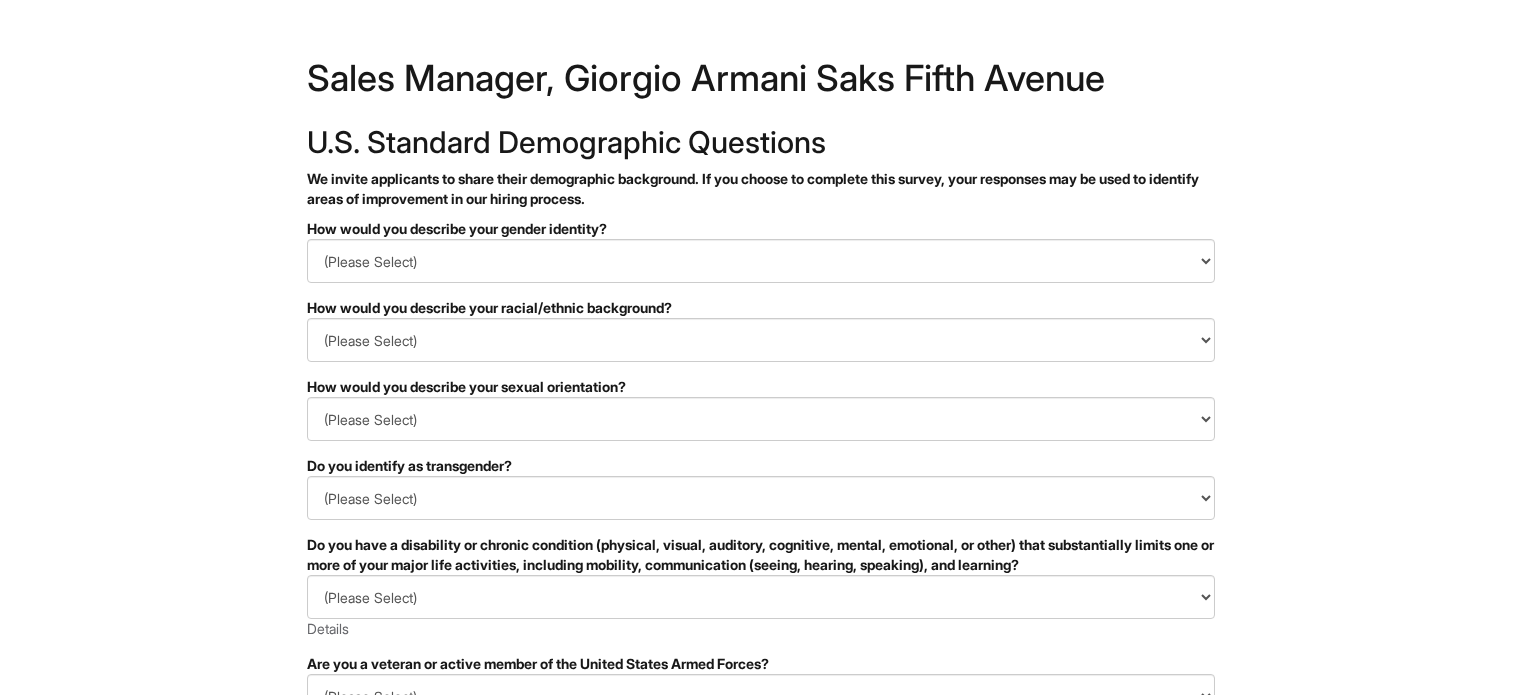 scroll, scrollTop: 0, scrollLeft: 0, axis: both 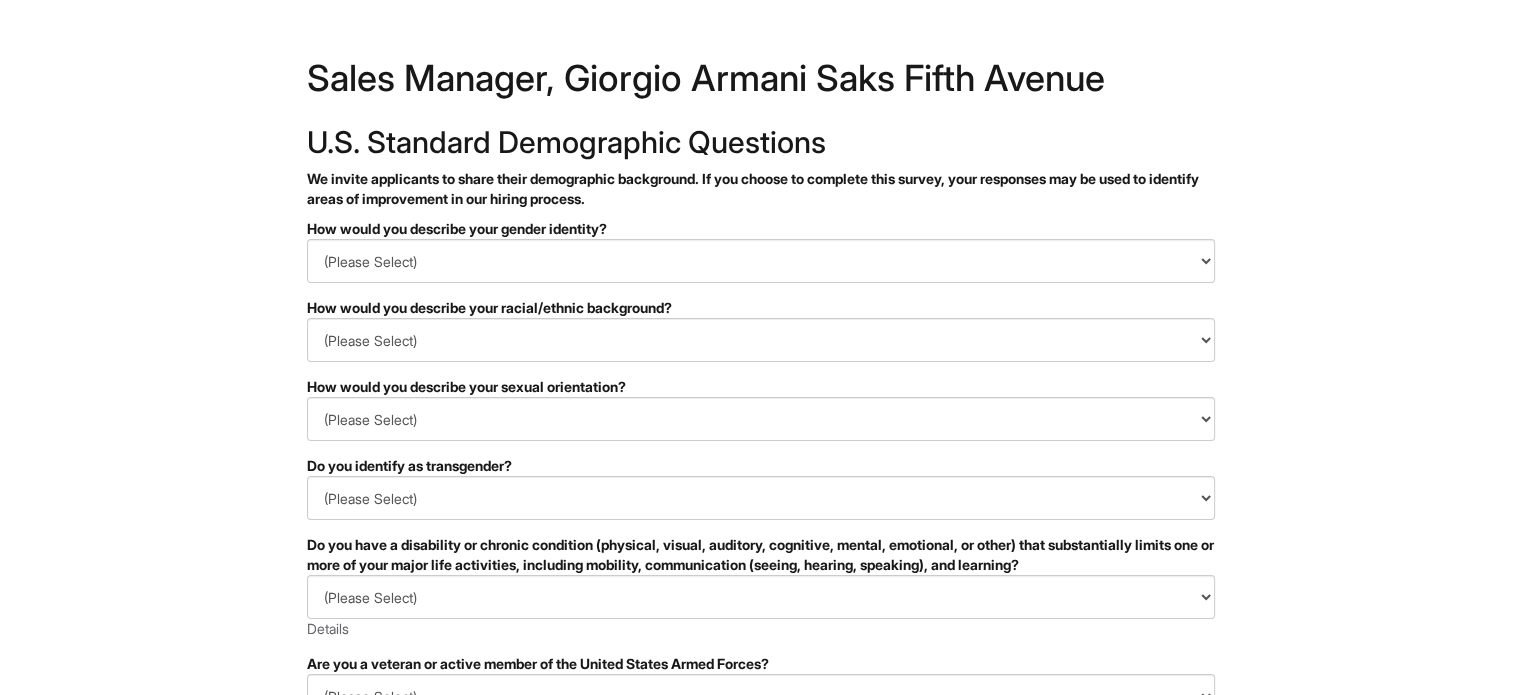 click on "How would you describe your gender identity?" at bounding box center [761, 229] 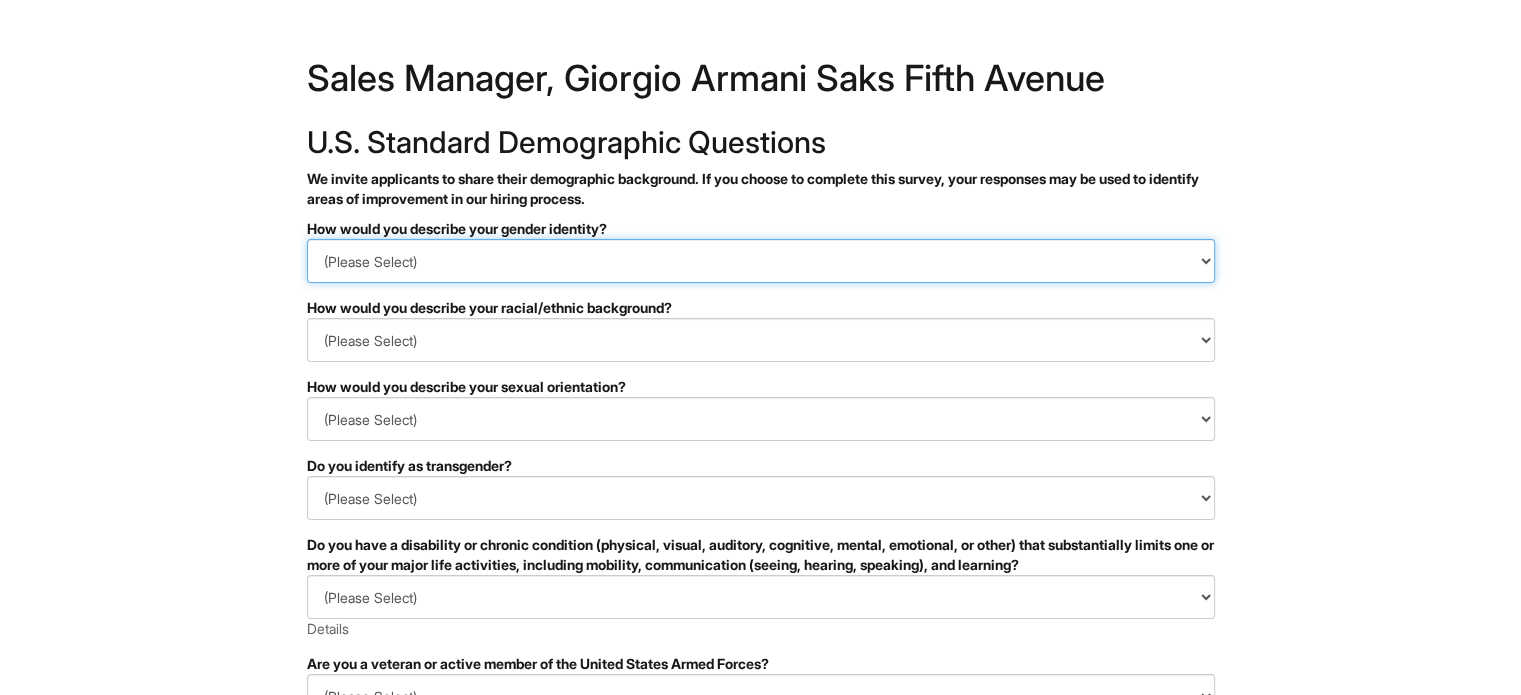 click on "(Please Select) Man Woman Non-binary I prefer to self-describe I don't wish to answer" at bounding box center (761, 261) 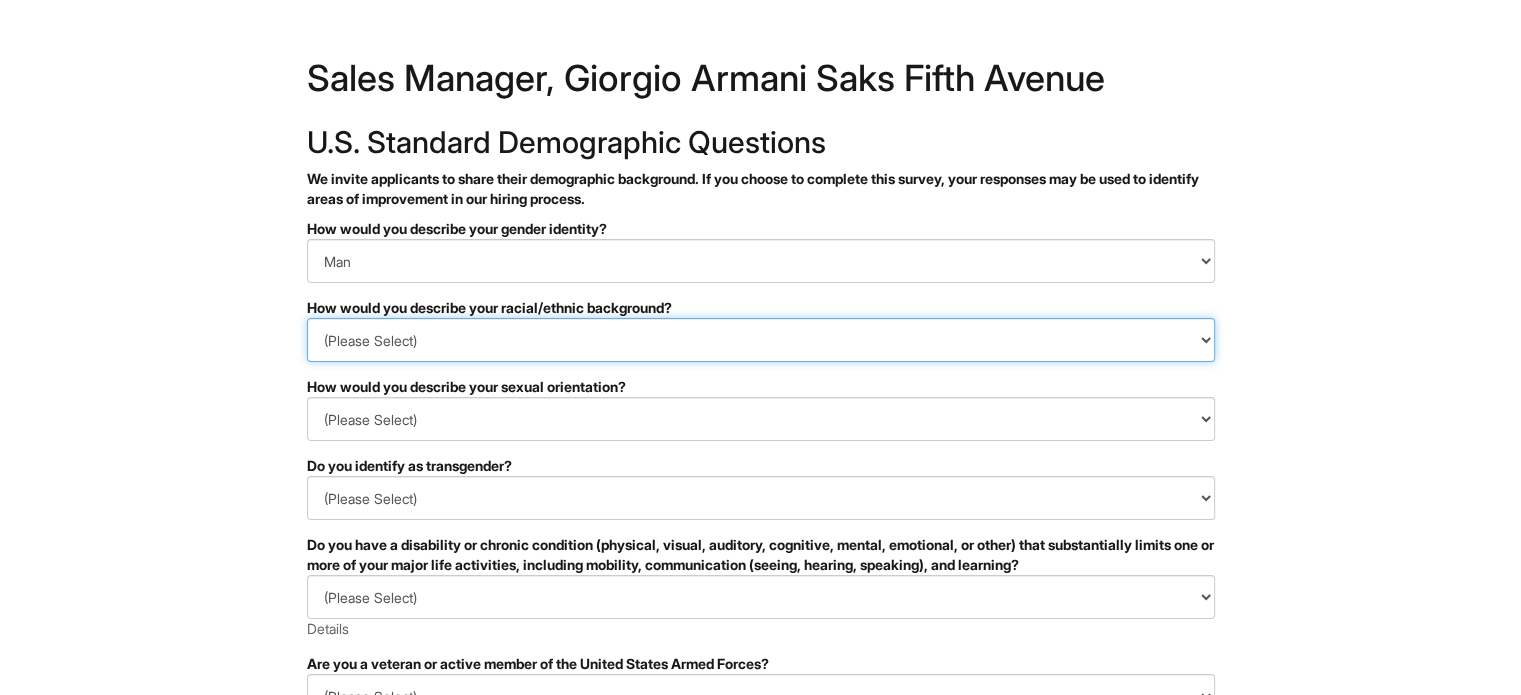 click on "(Please Select) Black or of African descent    East Asian    Hispanic, Latinx or of Spanish Origin    Indigenous, American Indian or Alaska Native    Middle Eastern or North African    Native Hawaiian or Pacific Islander    South Asian    Southeast Asian    White or European    I prefer to self-describe    I don't wish to answer" at bounding box center (761, 340) 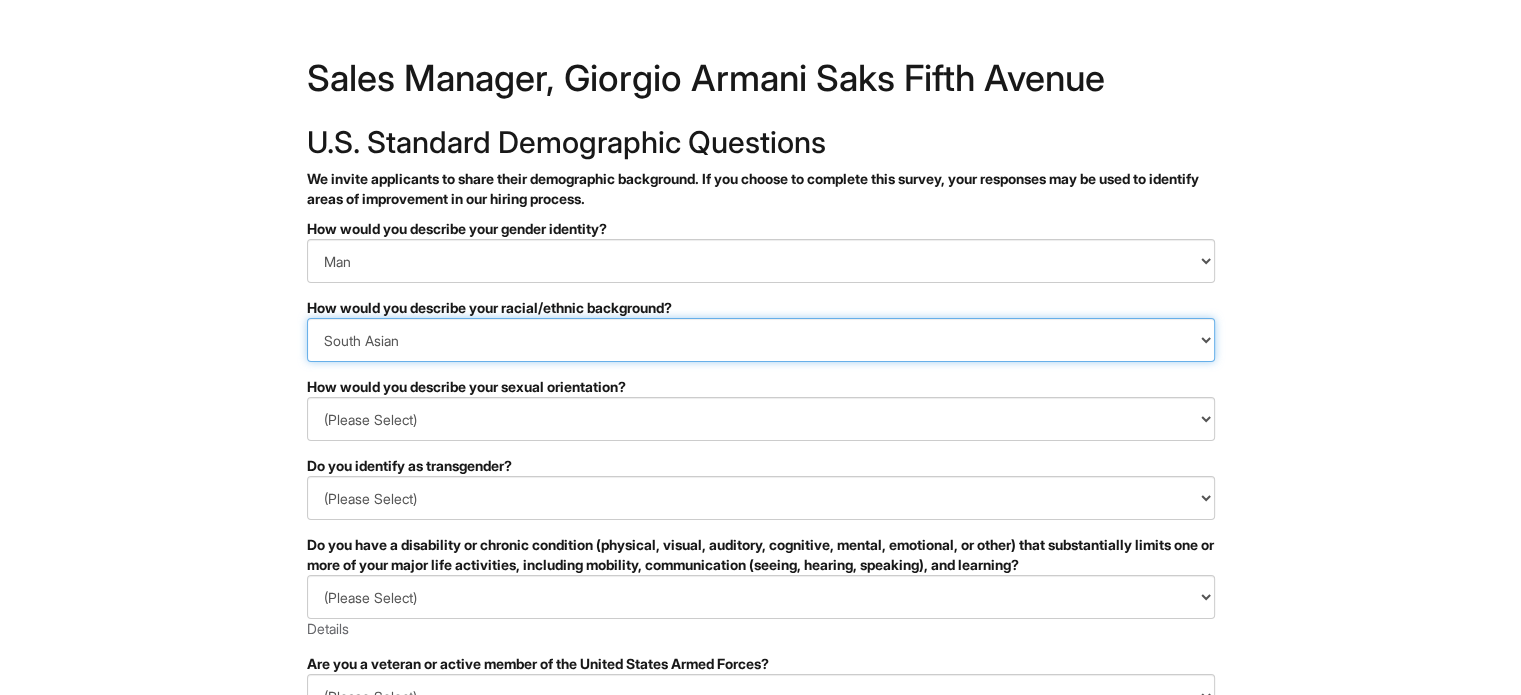 click on "(Please Select) Black or of African descent    East Asian    Hispanic, Latinx or of Spanish Origin    Indigenous, American Indian or Alaska Native    Middle Eastern or North African    Native Hawaiian or Pacific Islander    South Asian    Southeast Asian    White or European    I prefer to self-describe    I don't wish to answer" at bounding box center (761, 340) 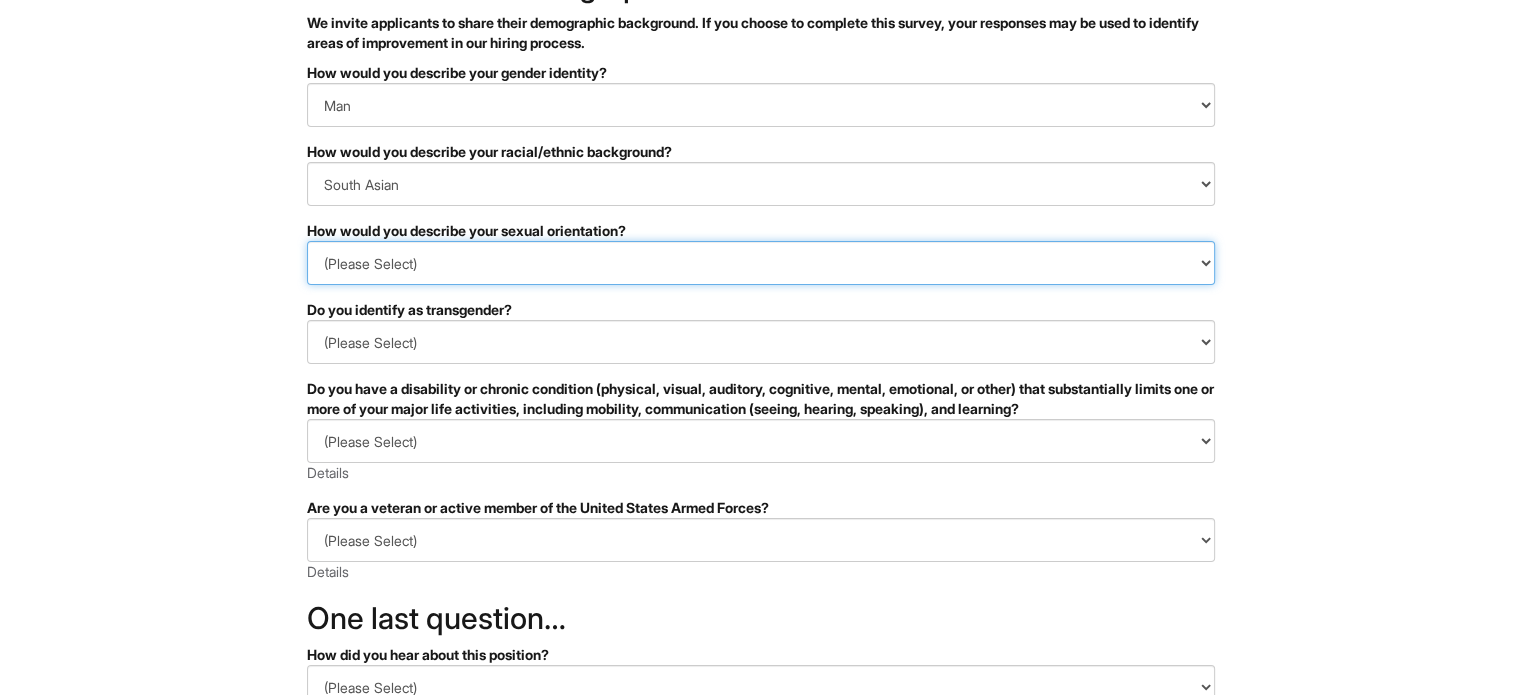 click on "(Please Select) Asexual Bisexual and/or pansexual Gay Heterosexual Lesbian Queer I prefer to self-describe I don't wish to answer" at bounding box center [761, 263] 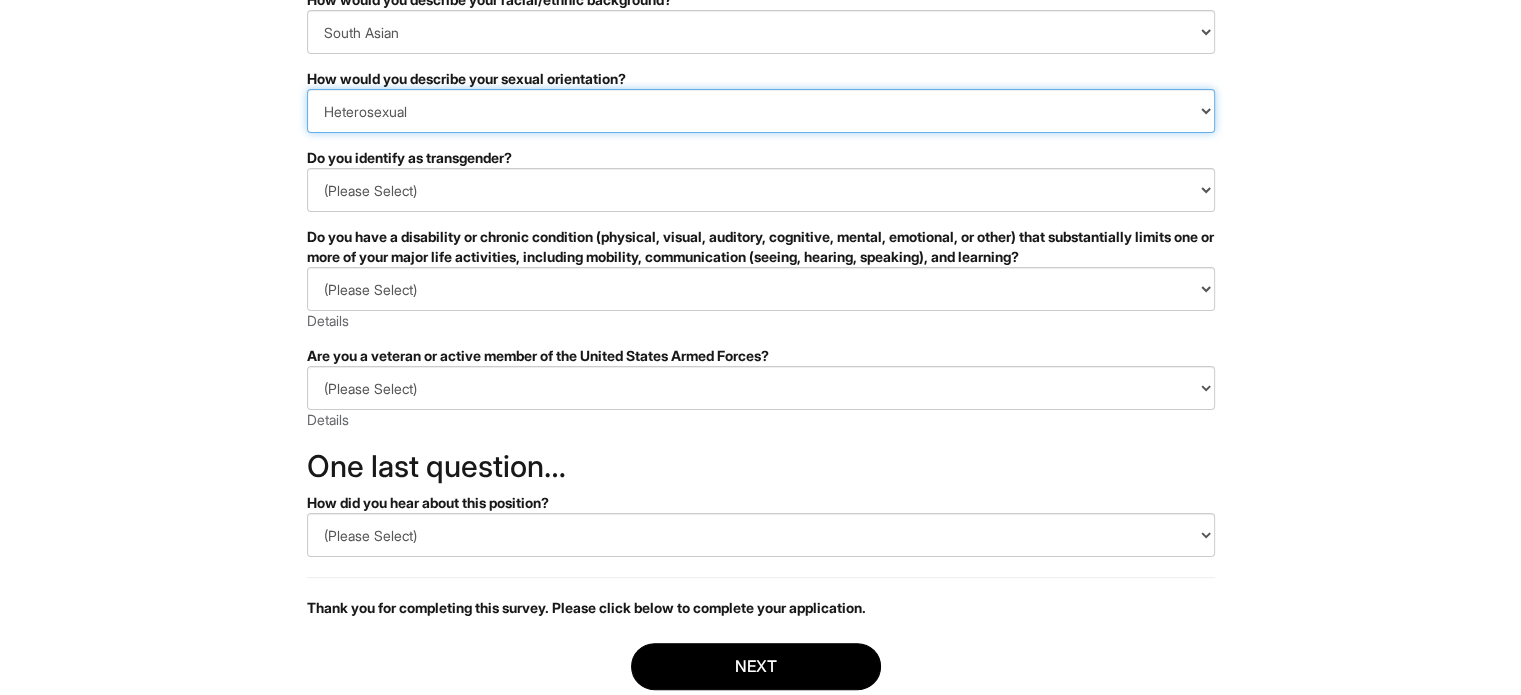 scroll, scrollTop: 311, scrollLeft: 0, axis: vertical 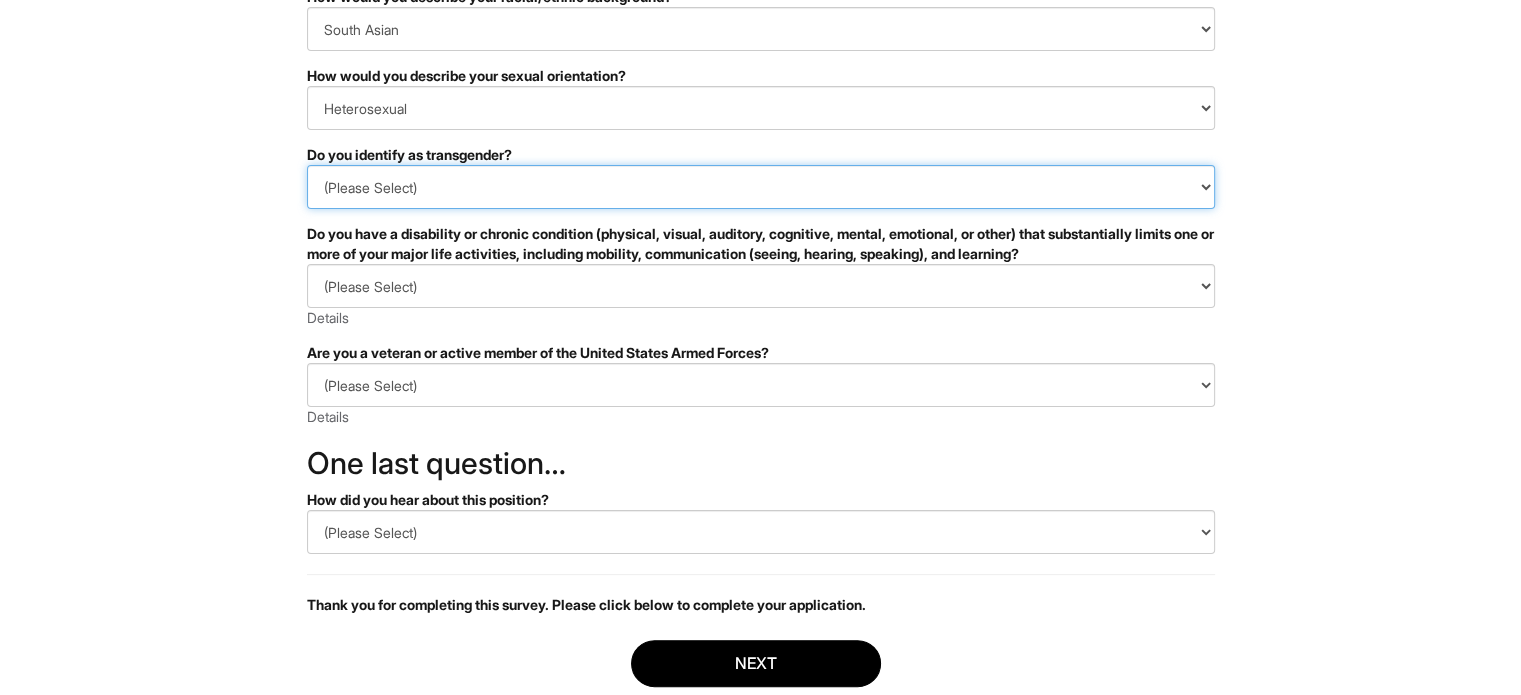 click on "(Please Select) Yes No I prefer to self-describe I don't wish to answer" at bounding box center (761, 187) 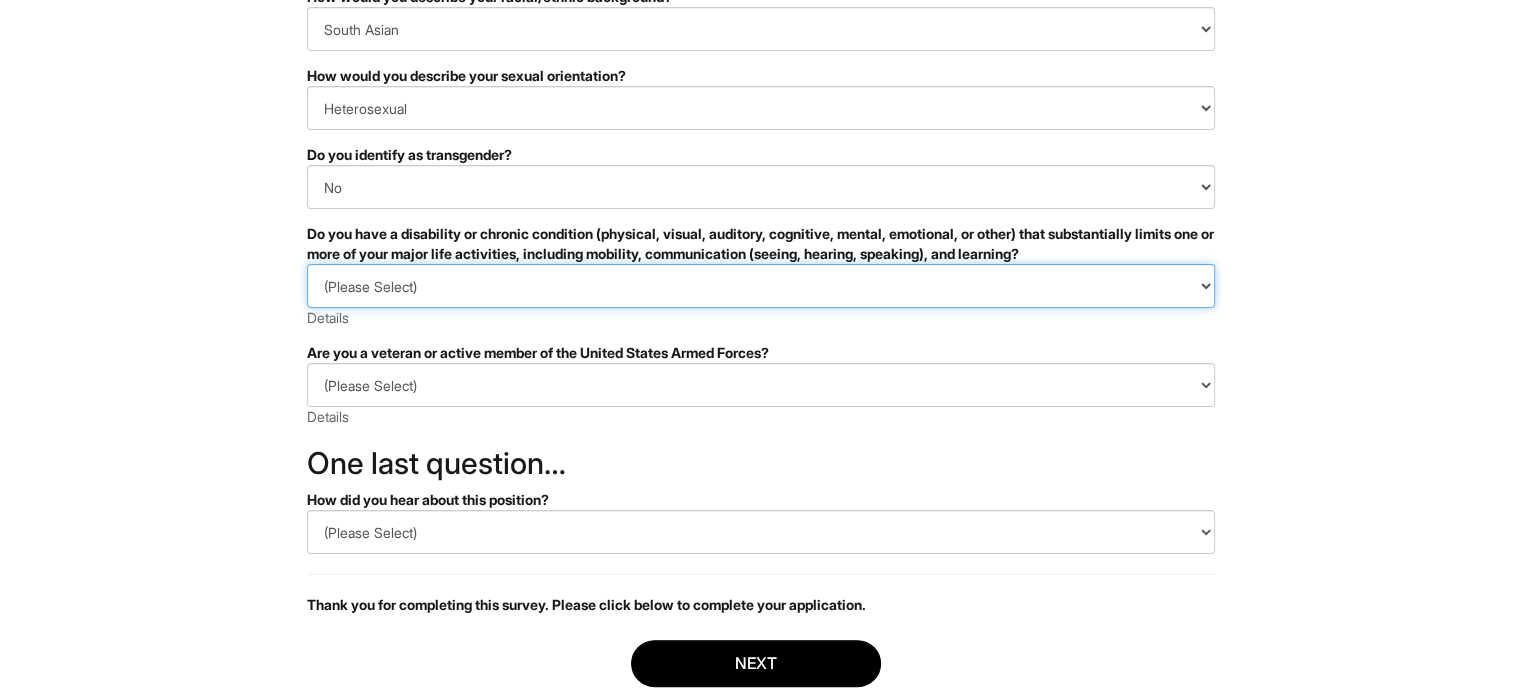 click on "(Please Select) YES, I HAVE A DISABILITY (or previously had a disability) NO, I DON'T HAVE A DISABILITY I DON'T WISH TO ANSWER" at bounding box center (761, 286) 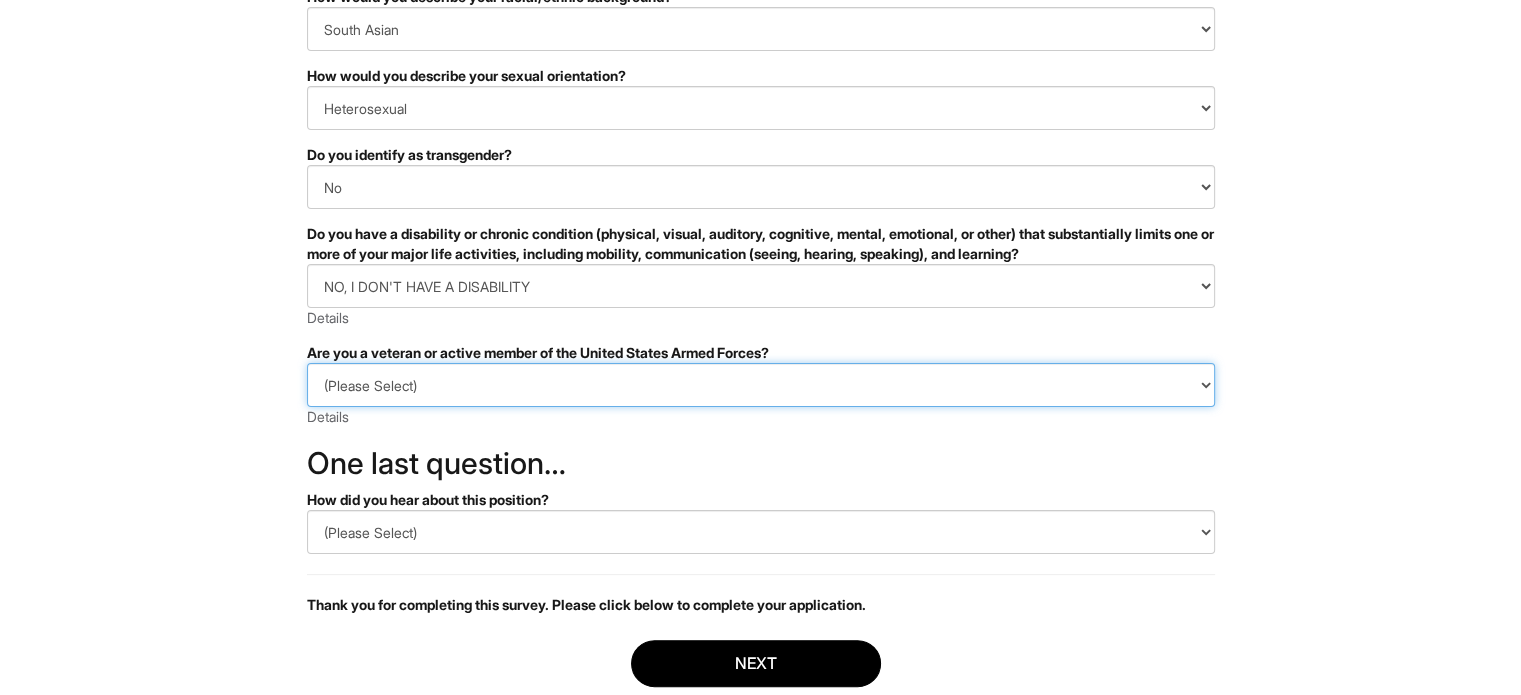click on "(Please Select) I IDENTIFY AS ONE OR MORE OF THE CLASSIFICATIONS OF PROTECTED VETERANS LISTED I AM NOT A PROTECTED VETERAN I PREFER NOT TO ANSWER" at bounding box center (761, 385) 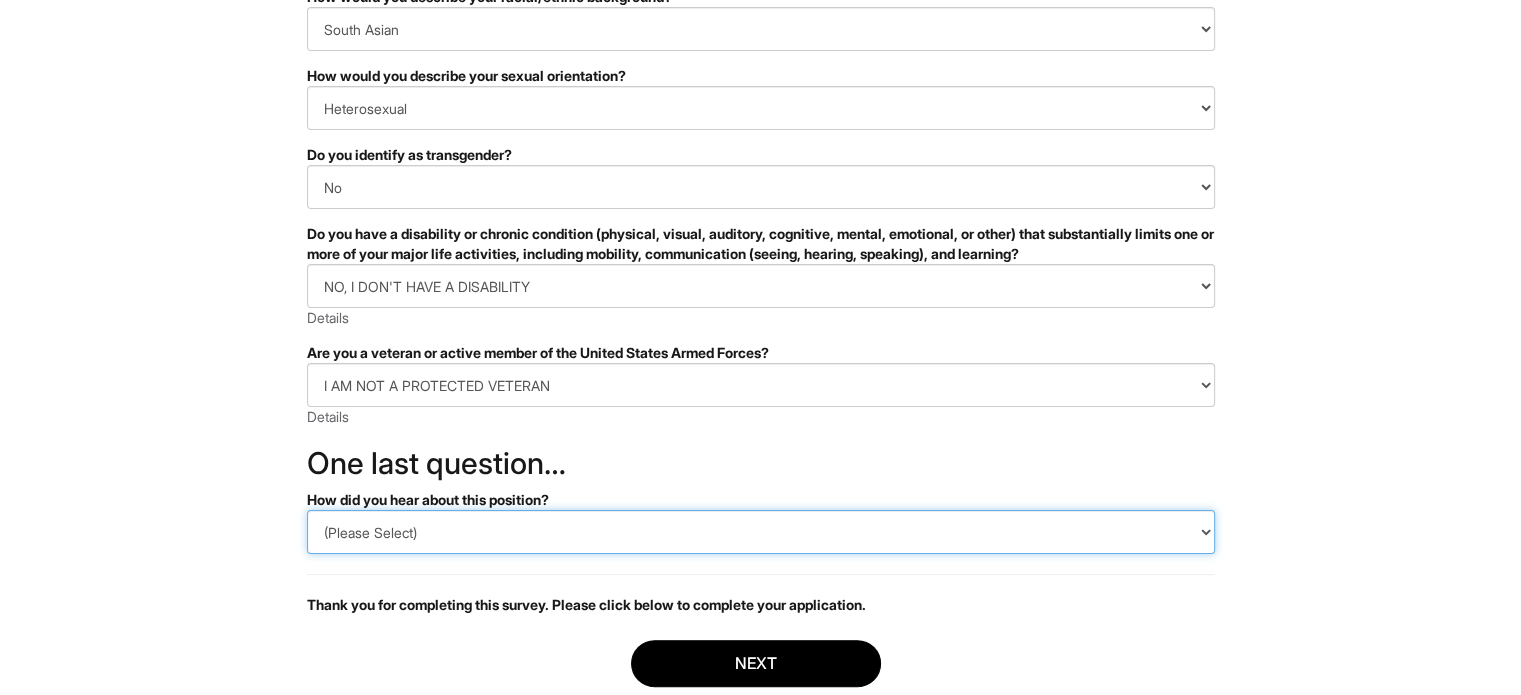 click on "(Please Select) CareerBuilder Indeed LinkedIn Monster Referral Other" at bounding box center [761, 532] 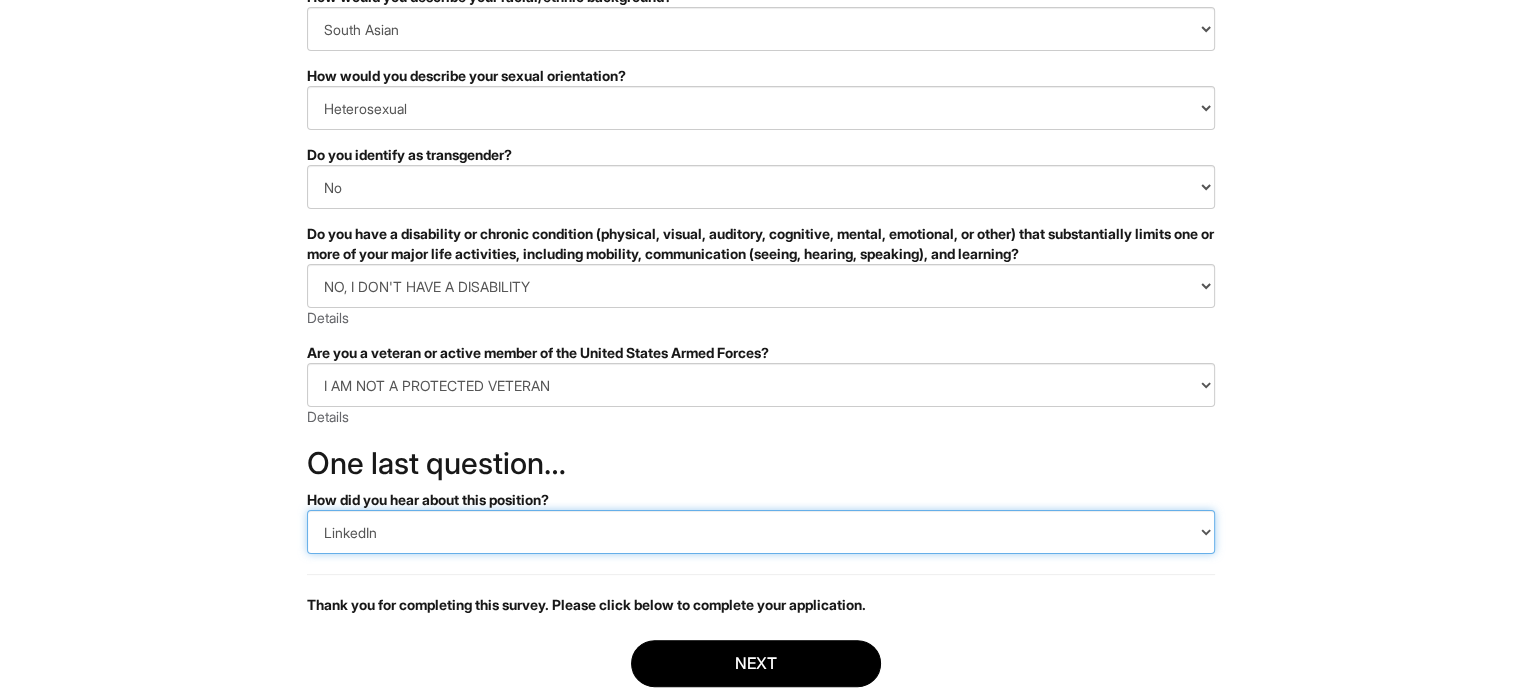 click on "(Please Select) CareerBuilder Indeed LinkedIn Monster Referral Other" at bounding box center (761, 532) 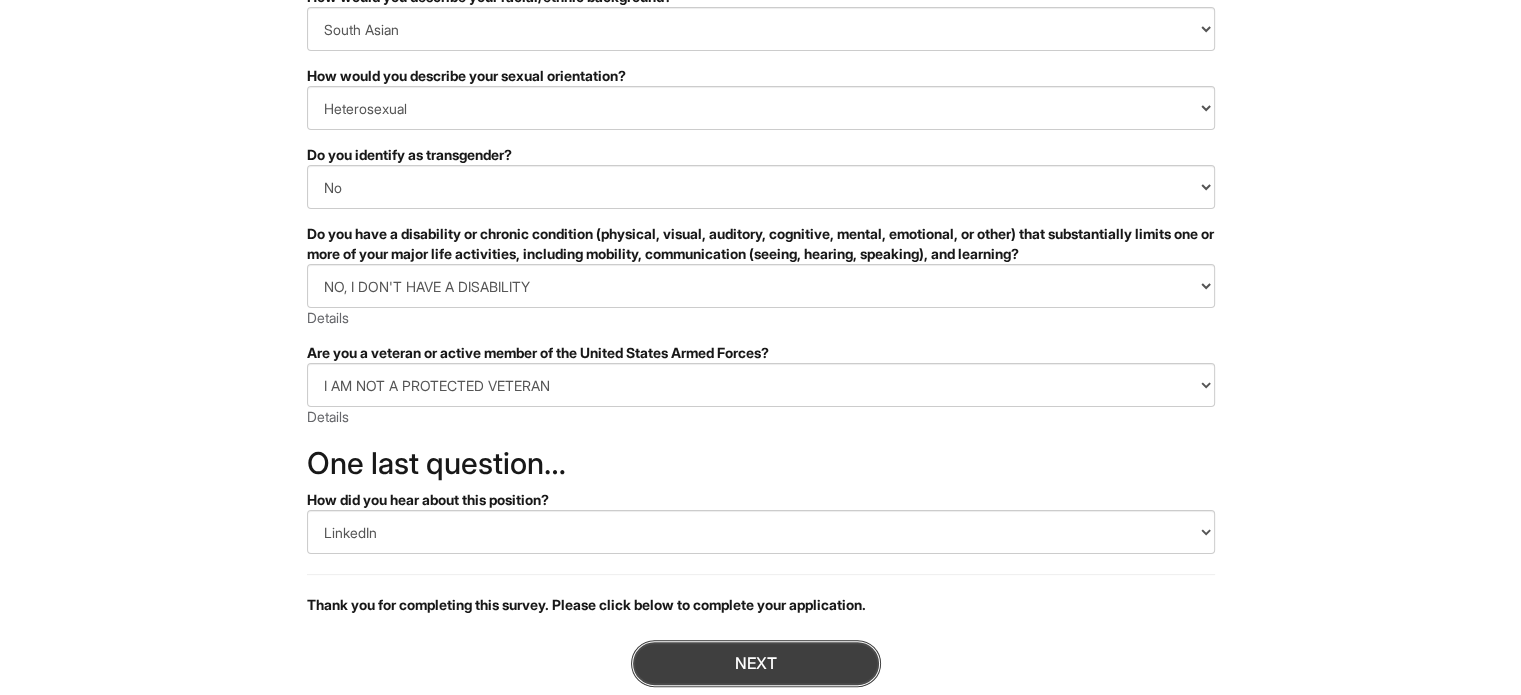 click on "Next" at bounding box center [756, 663] 